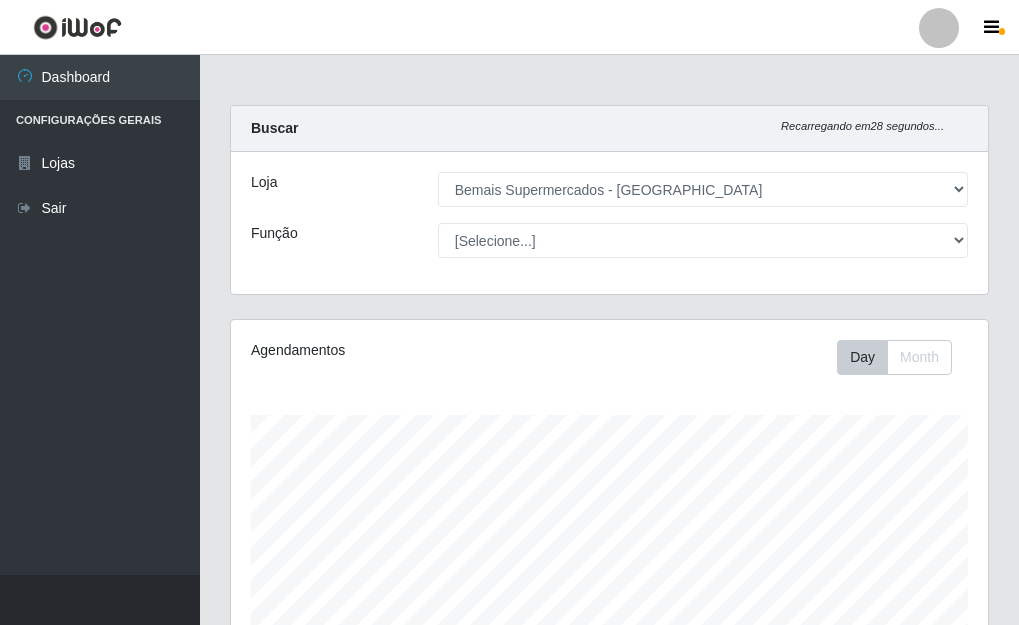 select on "249" 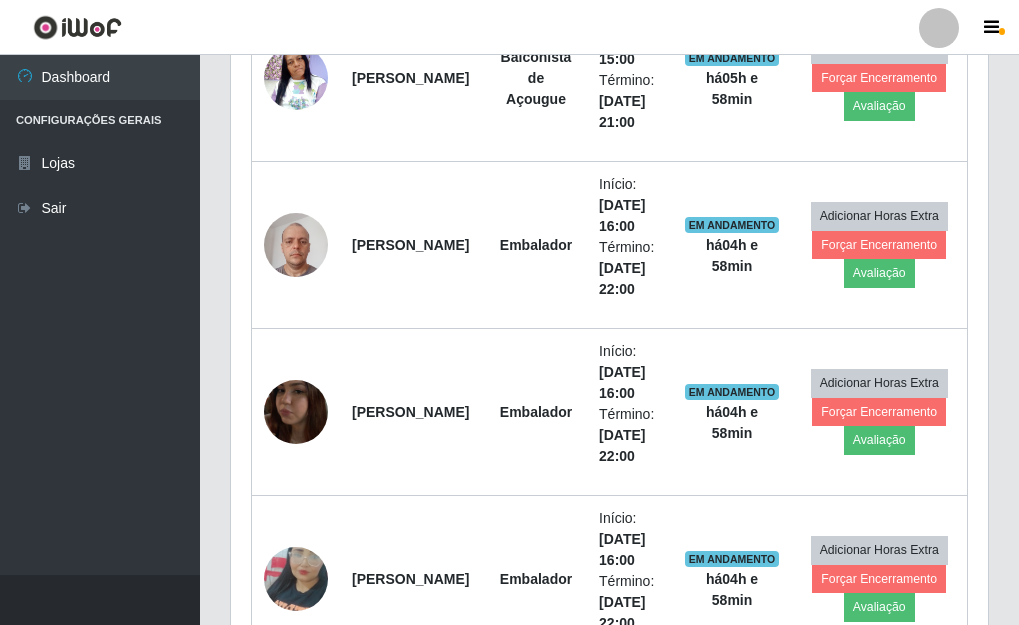 scroll, scrollTop: 999585, scrollLeft: 999243, axis: both 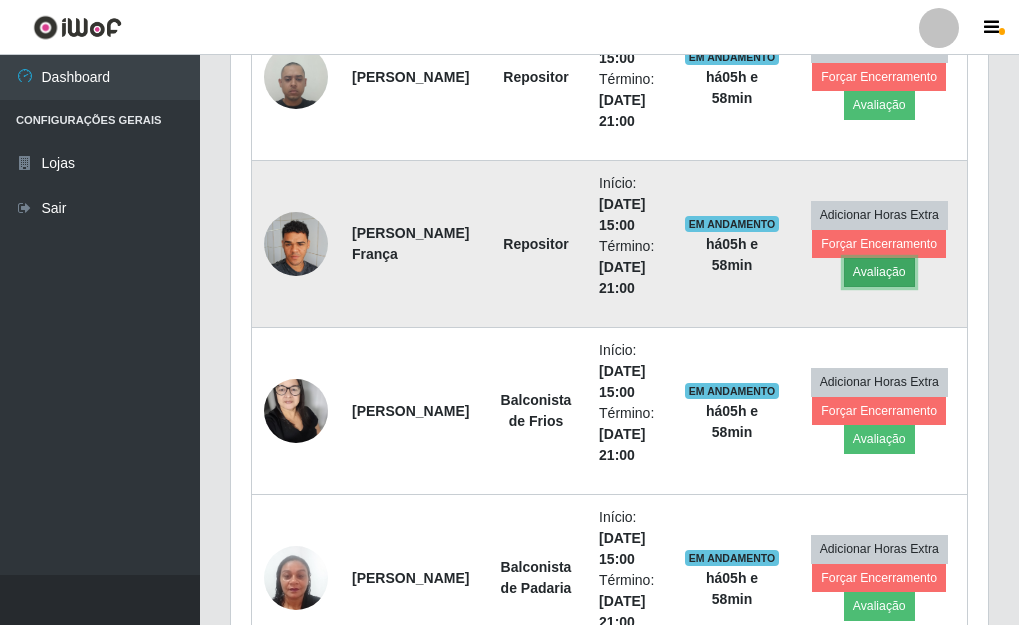 click on "Avaliação" at bounding box center [879, 272] 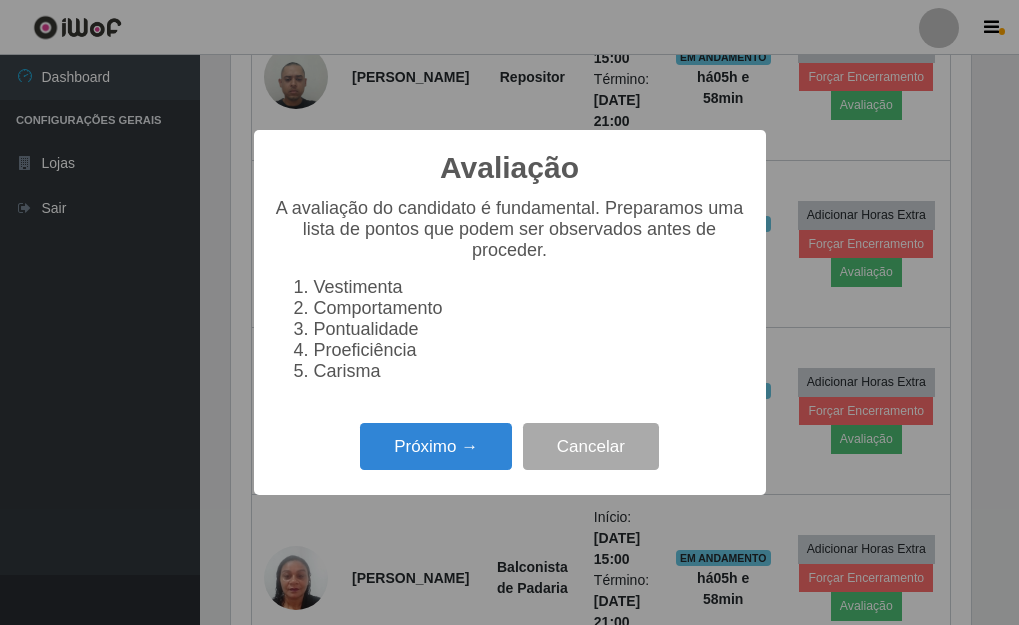 scroll, scrollTop: 999585, scrollLeft: 999255, axis: both 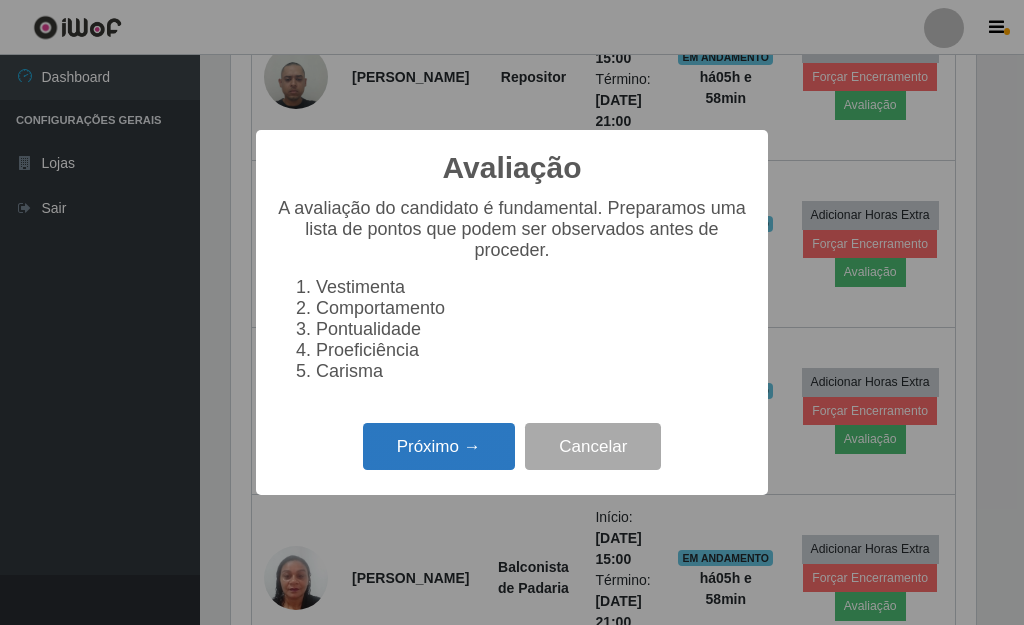 click on "Próximo →" at bounding box center (439, 446) 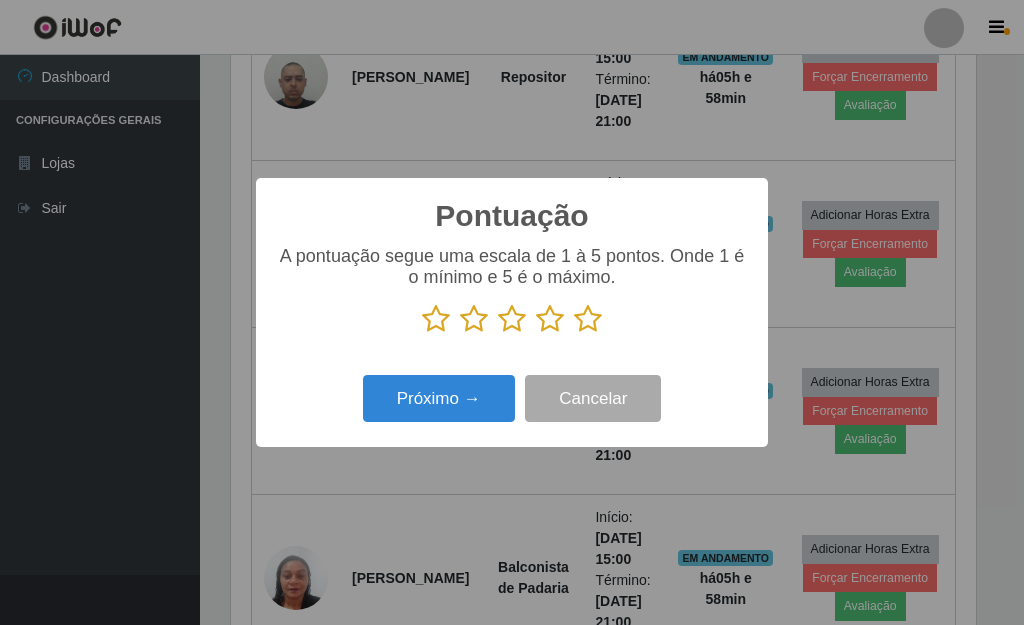 drag, startPoint x: 596, startPoint y: 325, endPoint x: 538, endPoint y: 330, distance: 58.21512 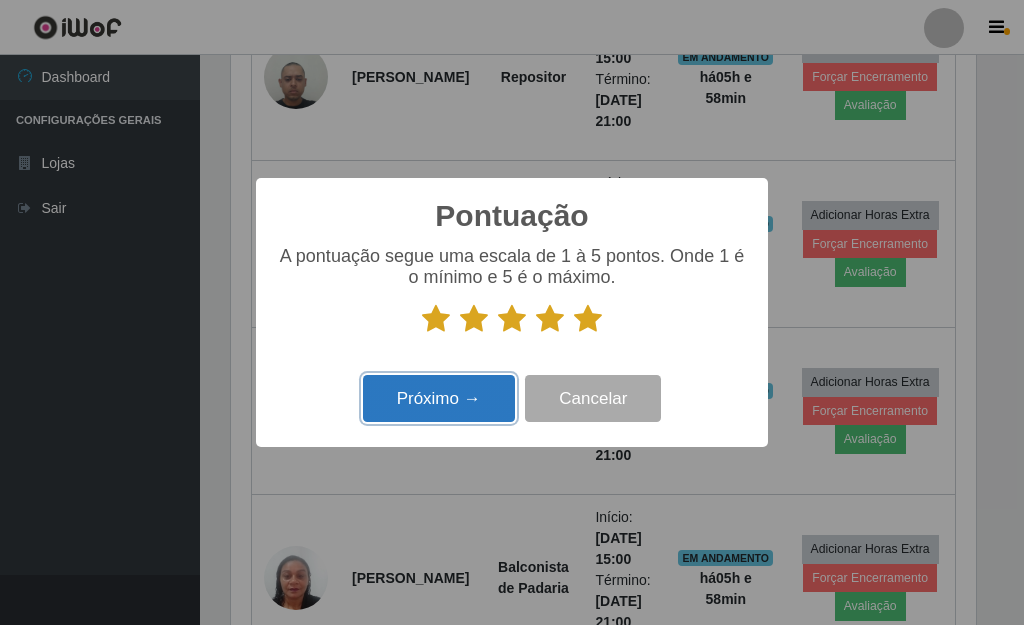 click on "Próximo →" at bounding box center [439, 398] 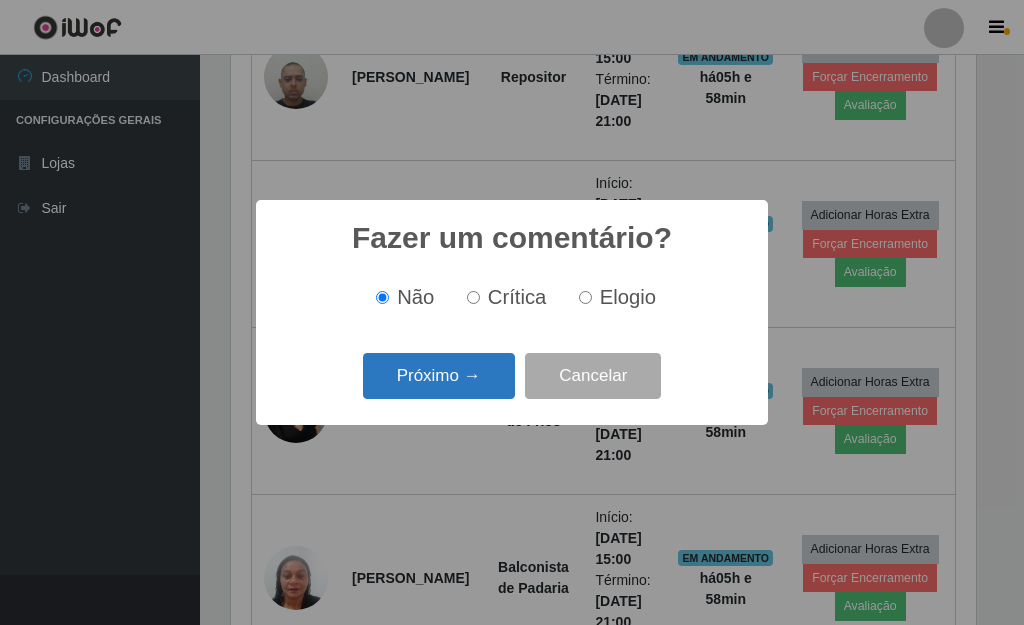 click on "Próximo →" at bounding box center [439, 376] 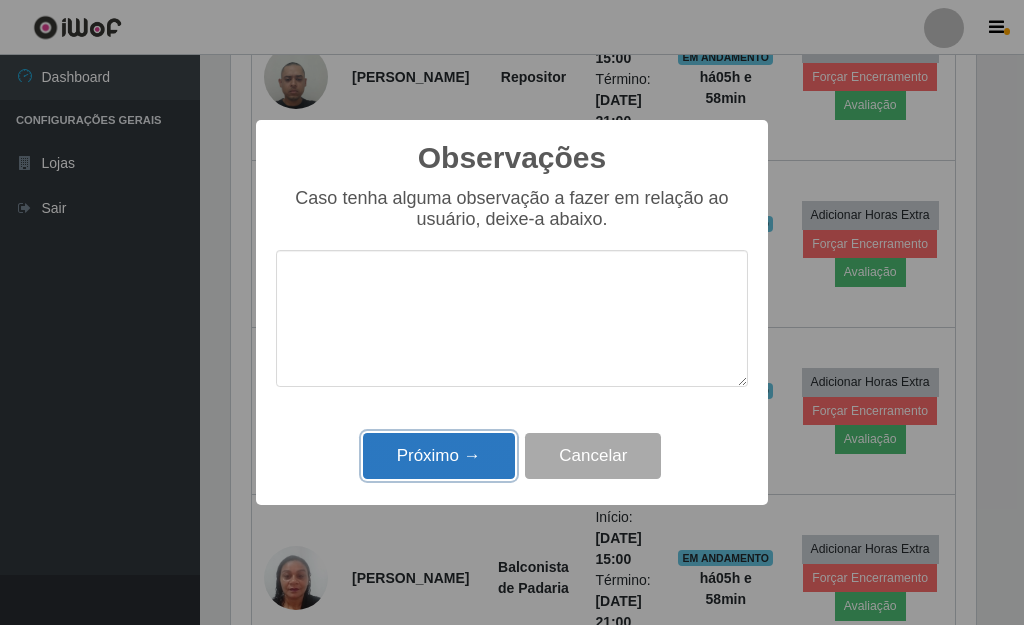 click on "Próximo →" at bounding box center [439, 456] 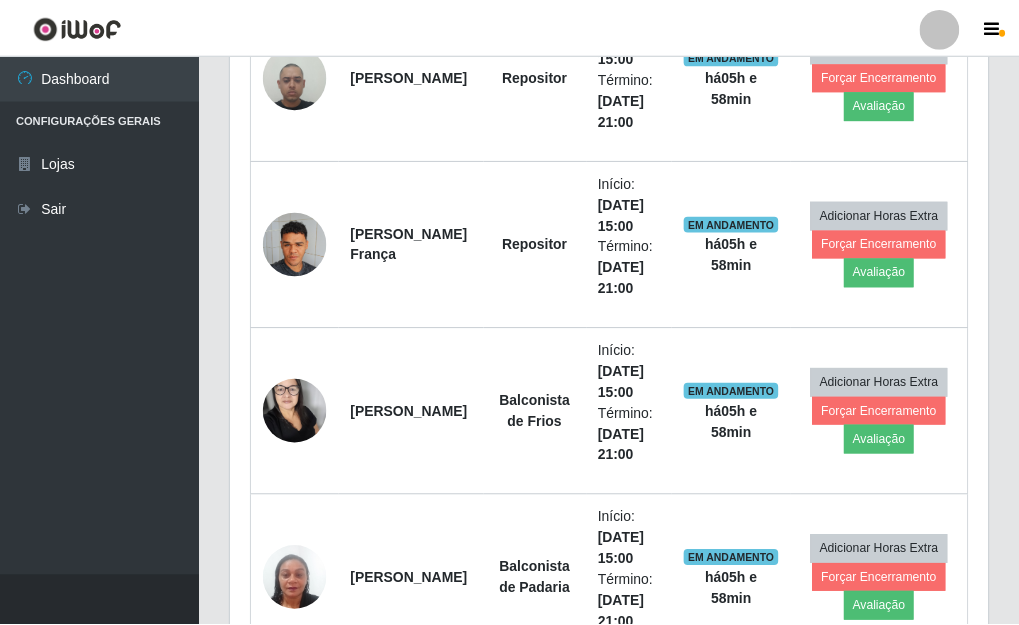 scroll, scrollTop: 999585, scrollLeft: 999243, axis: both 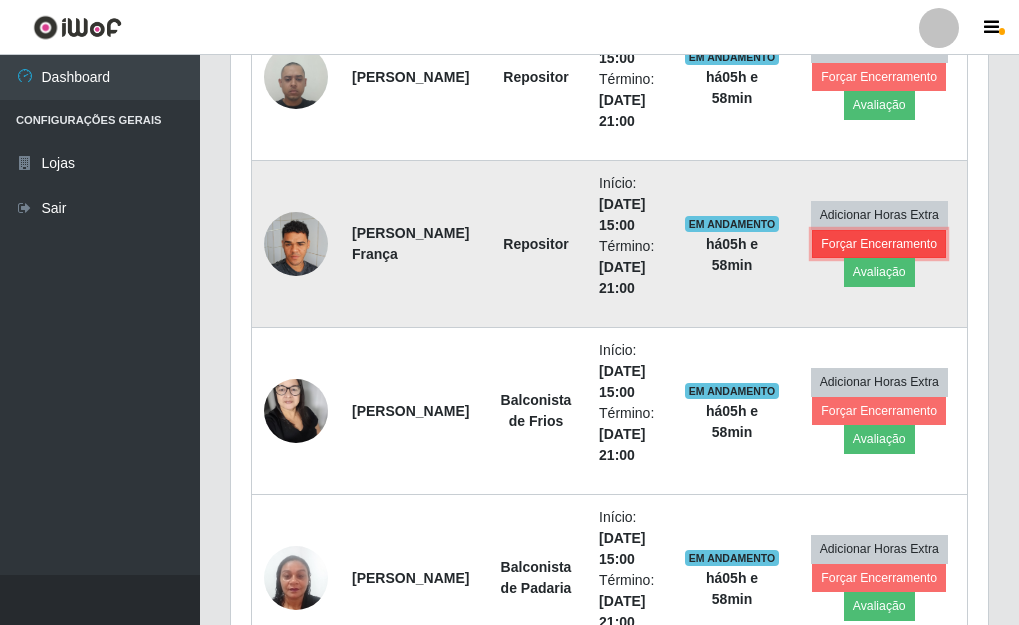 click on "Forçar Encerramento" at bounding box center (879, 244) 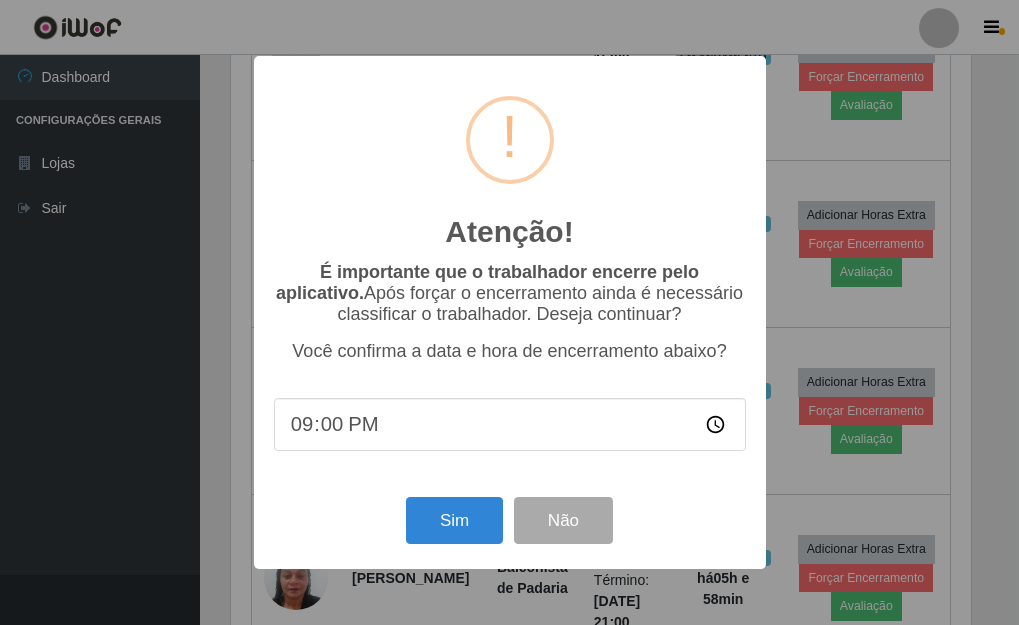 scroll, scrollTop: 999585, scrollLeft: 999255, axis: both 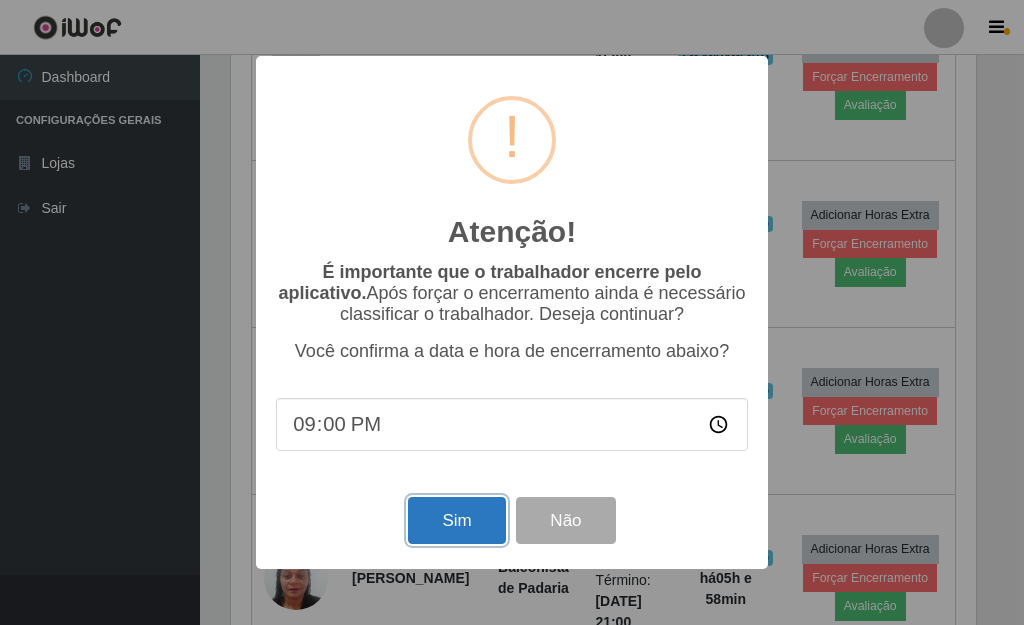 click on "Sim" at bounding box center [456, 520] 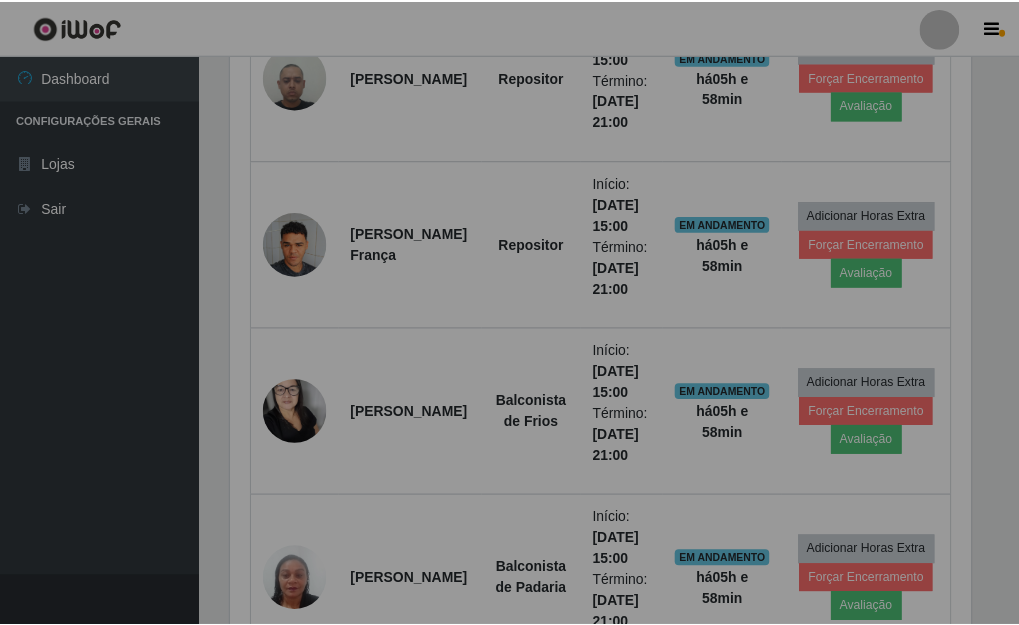 scroll, scrollTop: 999585, scrollLeft: 999243, axis: both 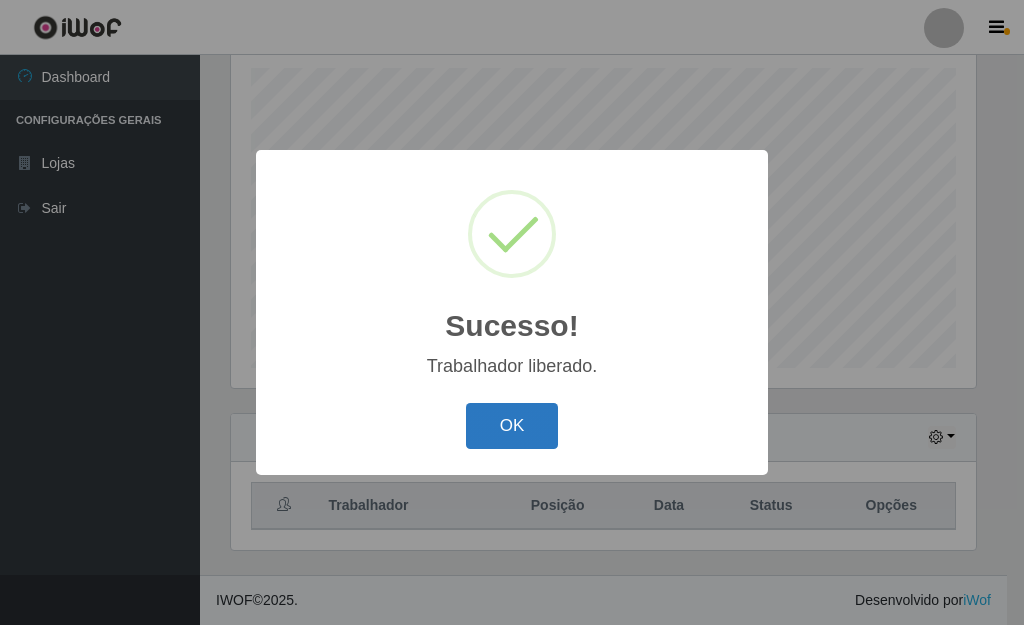 click on "OK" at bounding box center (512, 426) 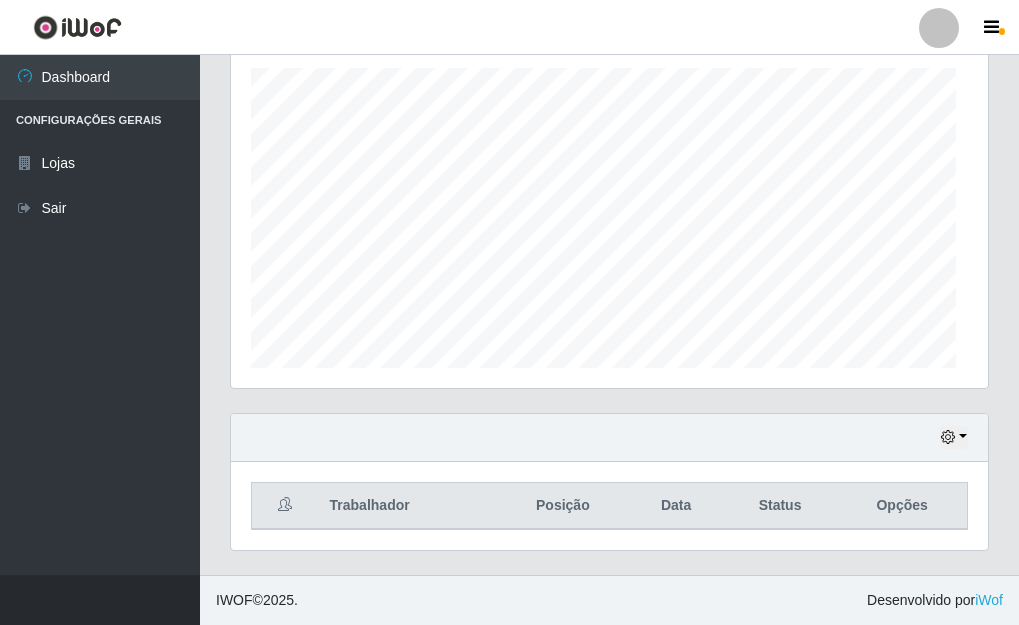 scroll, scrollTop: 999585, scrollLeft: 999243, axis: both 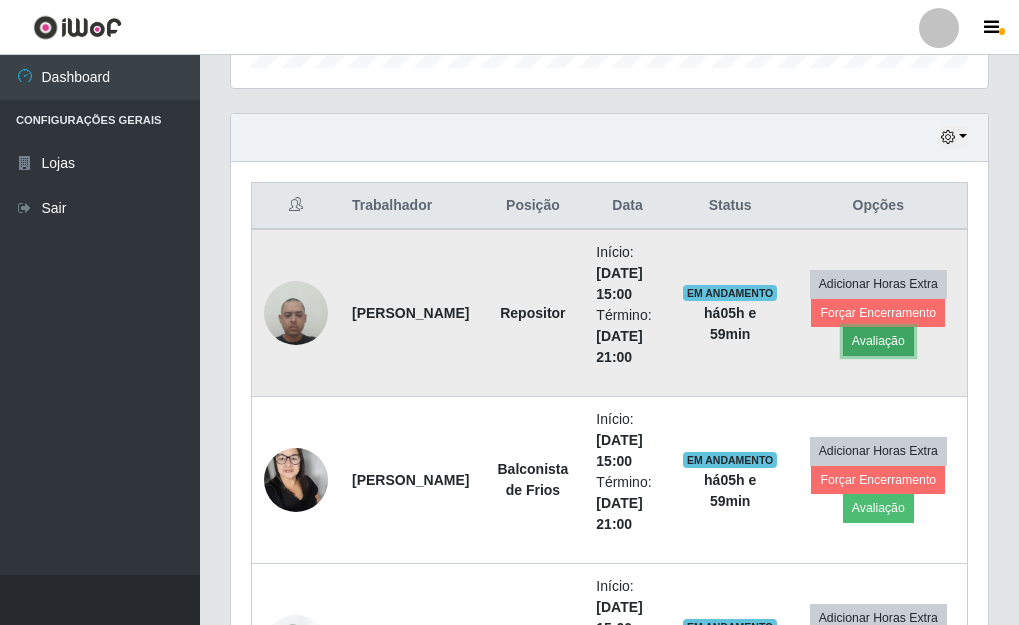 click on "Avaliação" at bounding box center [878, 341] 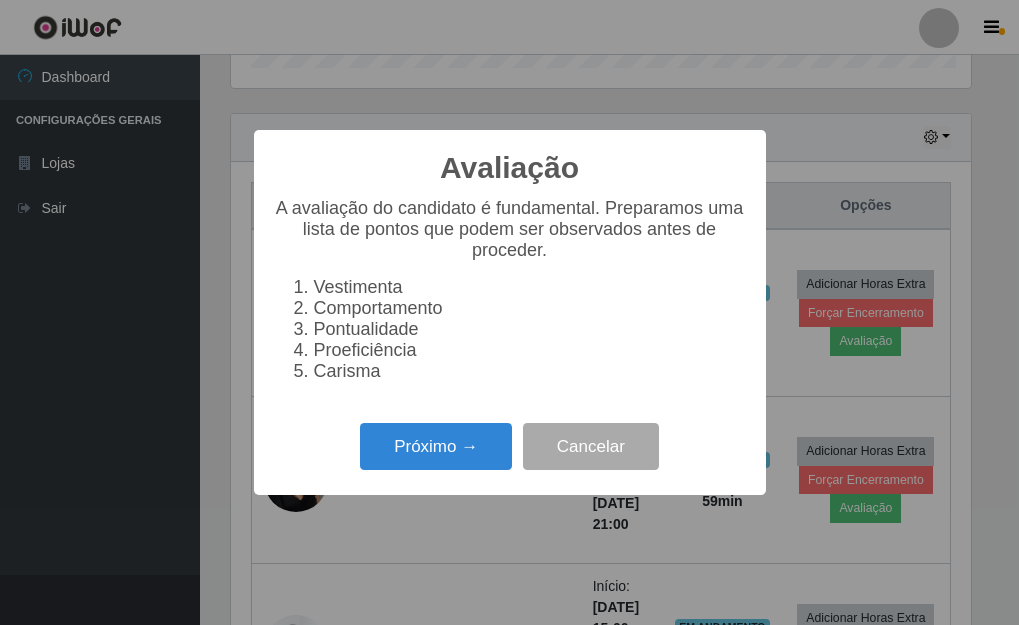 scroll, scrollTop: 999585, scrollLeft: 999255, axis: both 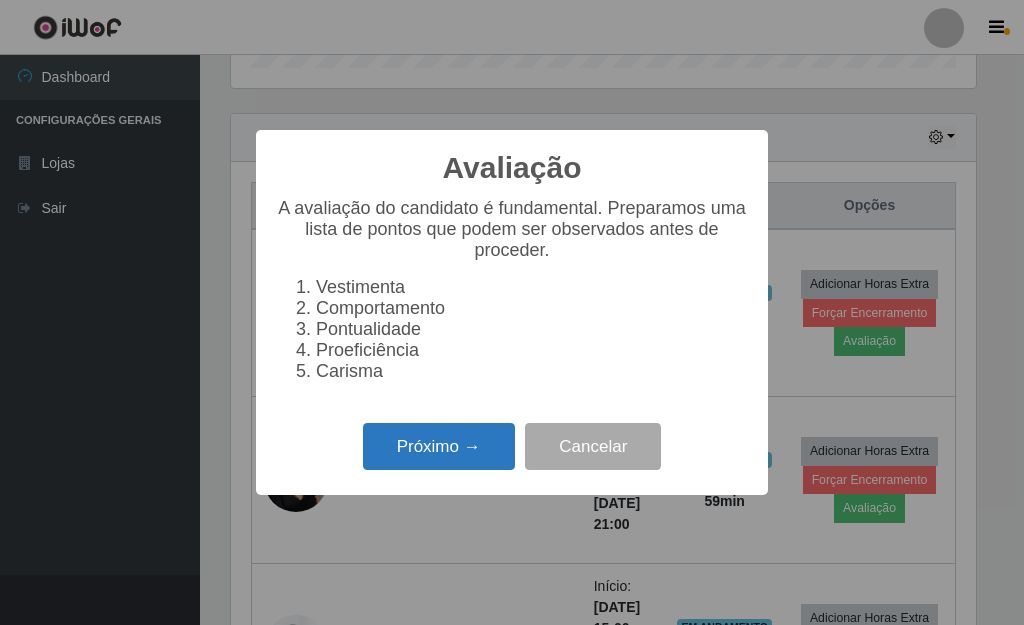 click on "Próximo →" at bounding box center [439, 446] 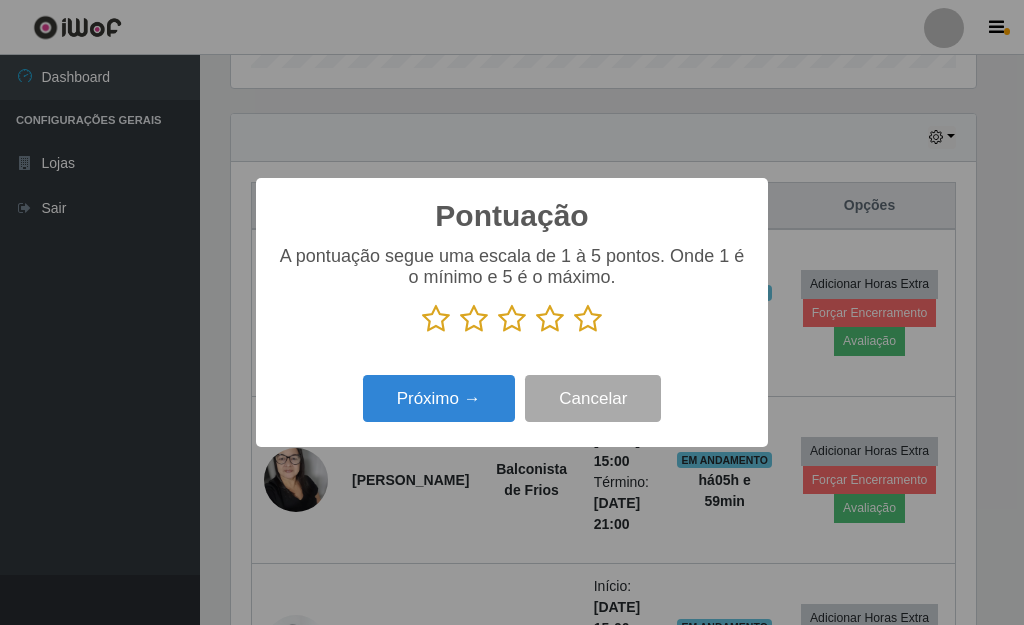 click at bounding box center (588, 319) 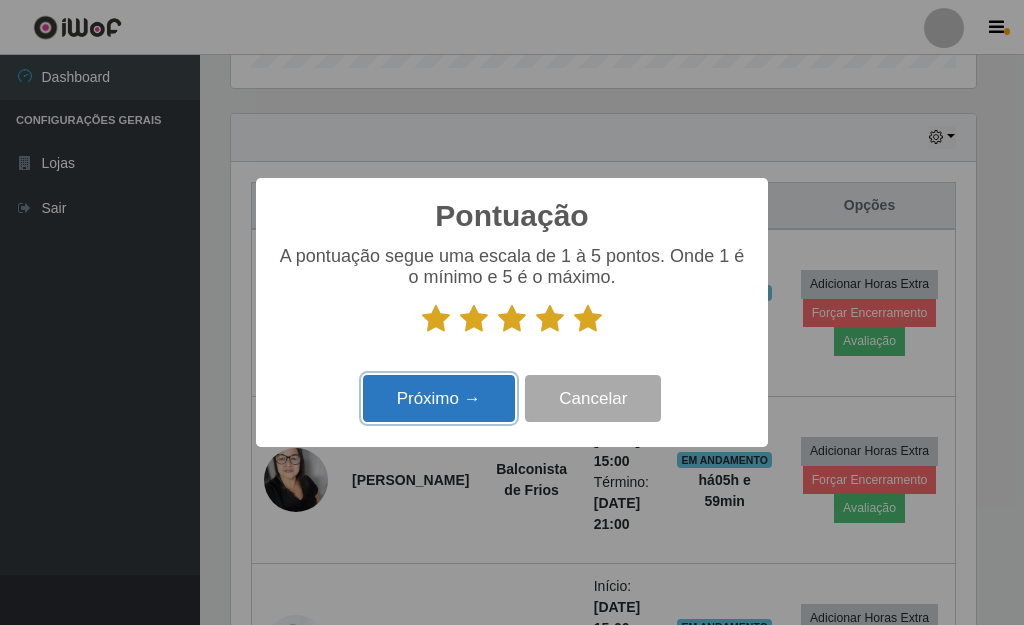 click on "Próximo →" at bounding box center (439, 398) 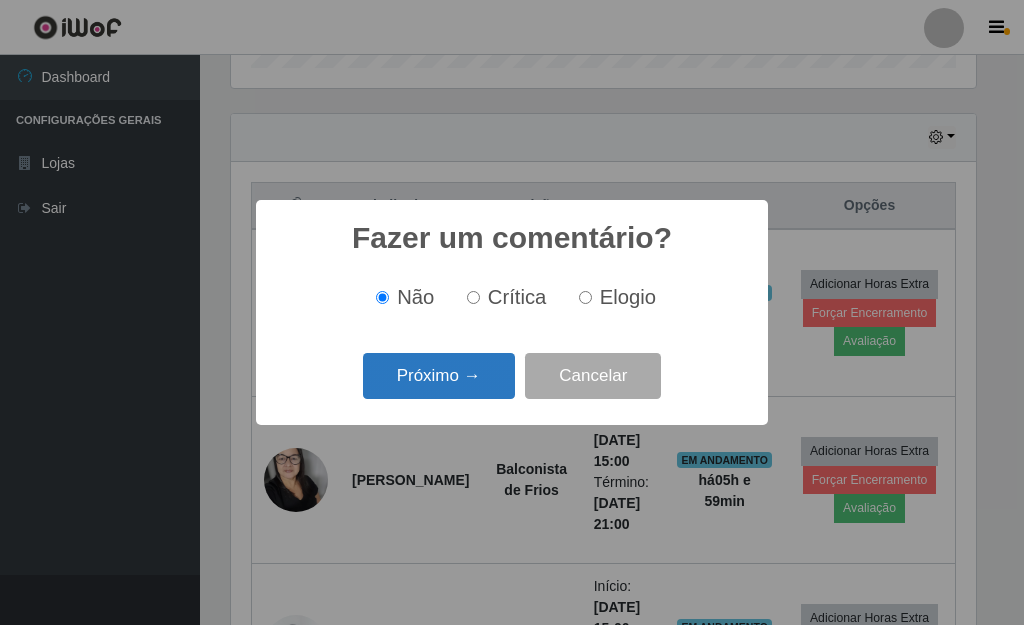click on "Próximo →" at bounding box center (439, 376) 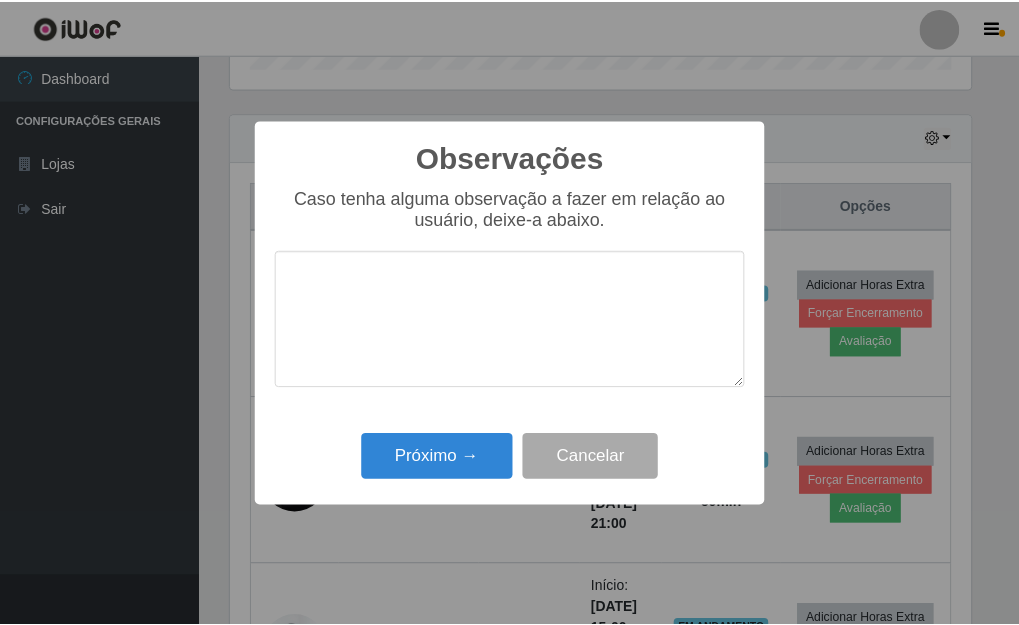 scroll, scrollTop: 999585, scrollLeft: 999255, axis: both 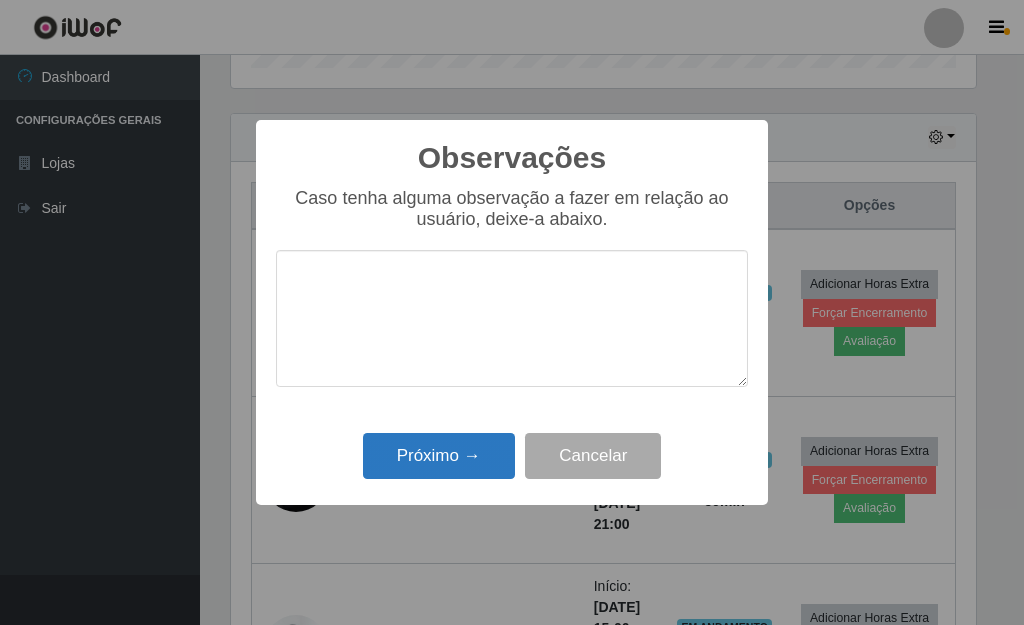 click on "Próximo → Cancelar" at bounding box center (512, 455) 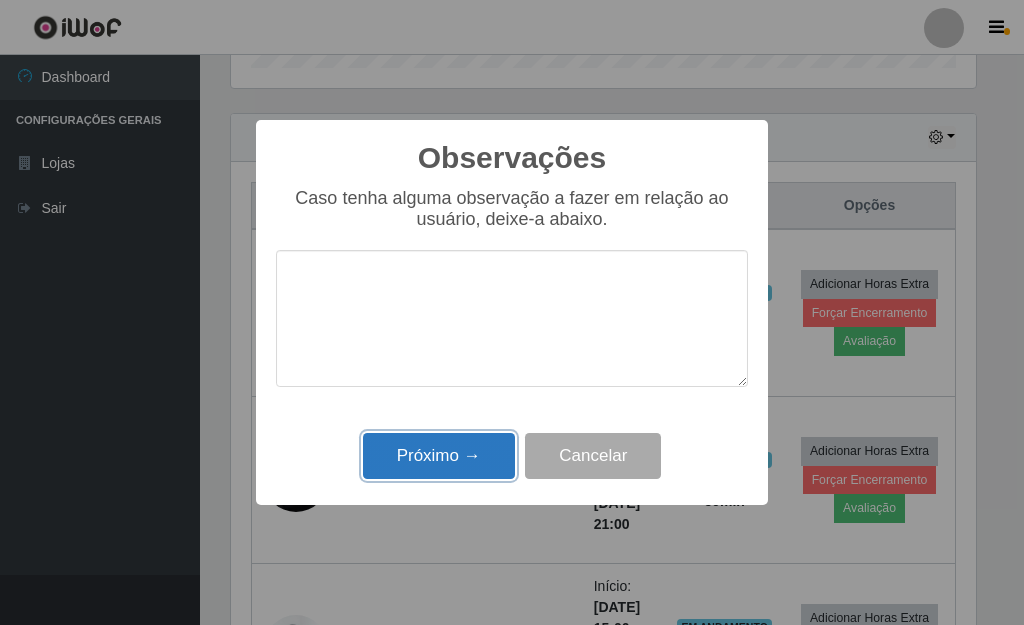 click on "Próximo →" at bounding box center (439, 456) 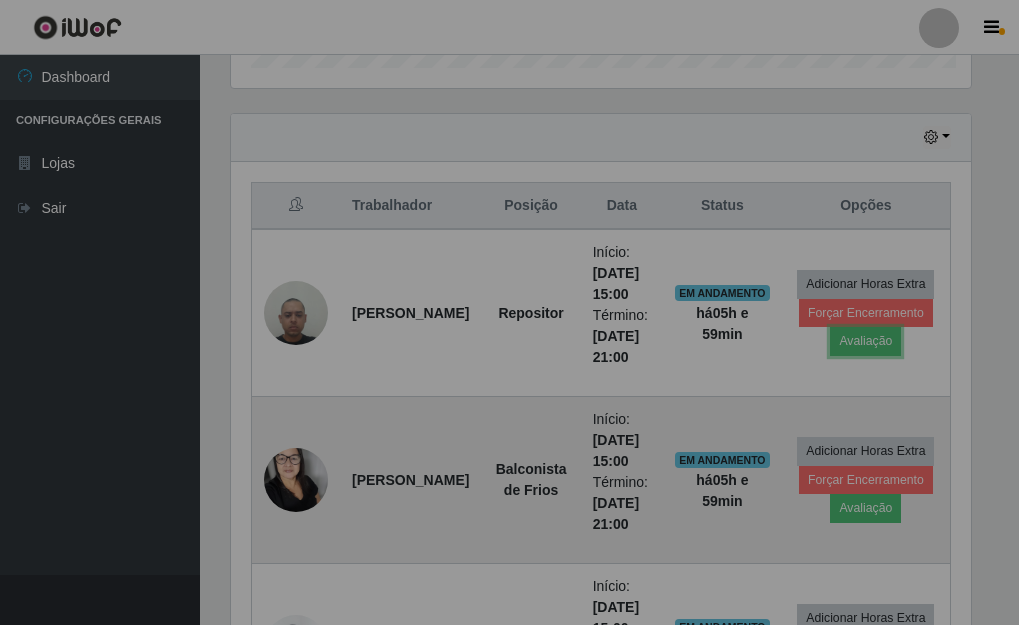 scroll, scrollTop: 999585, scrollLeft: 999243, axis: both 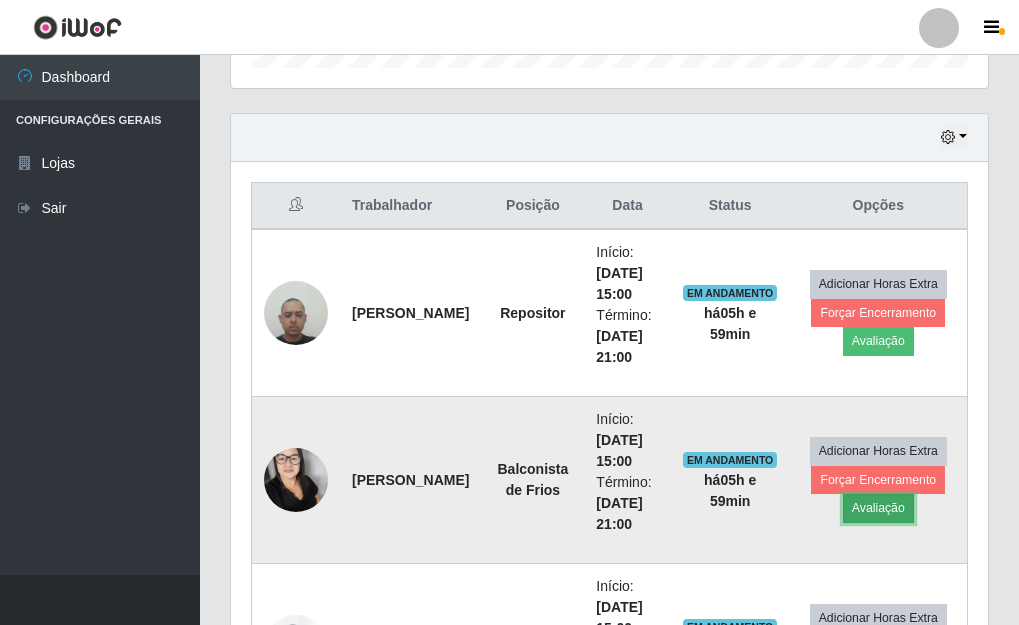 click on "Avaliação" at bounding box center [878, 508] 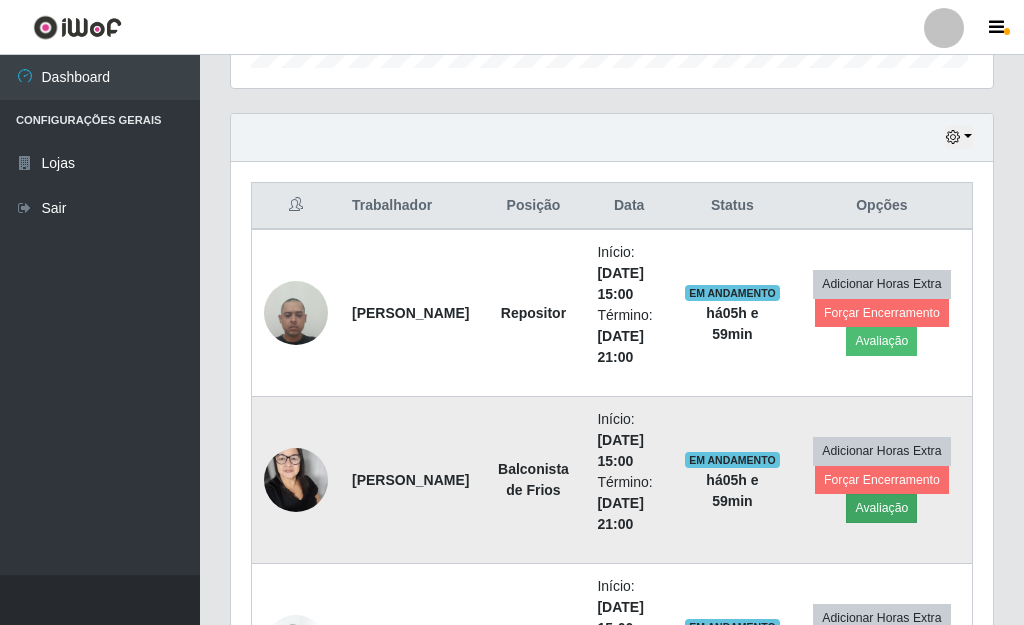 scroll, scrollTop: 999585, scrollLeft: 999255, axis: both 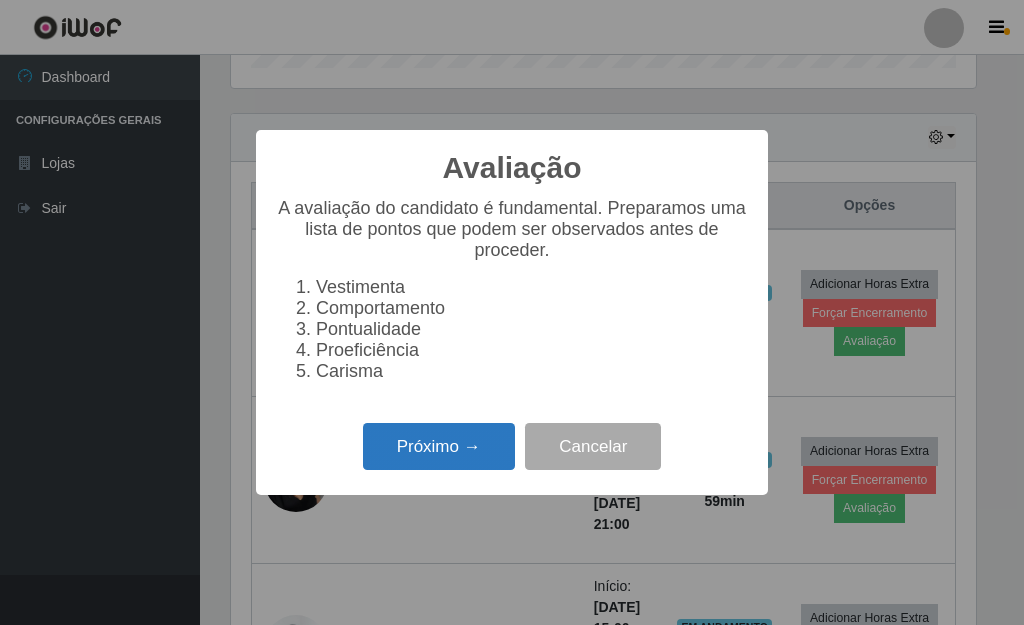 click on "Próximo →" at bounding box center [439, 446] 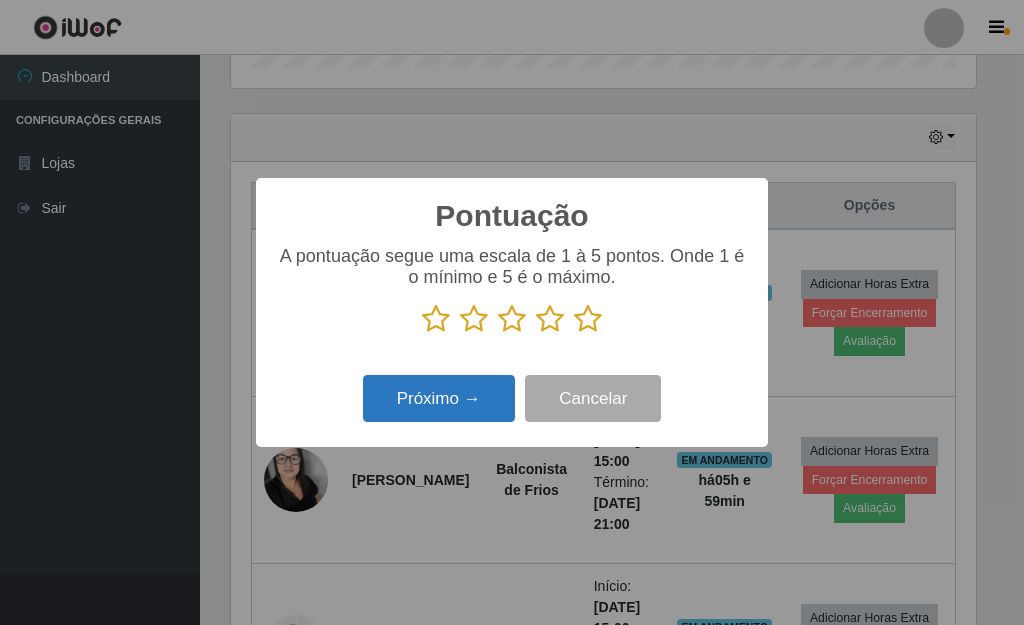 drag, startPoint x: 585, startPoint y: 323, endPoint x: 464, endPoint y: 397, distance: 141.83441 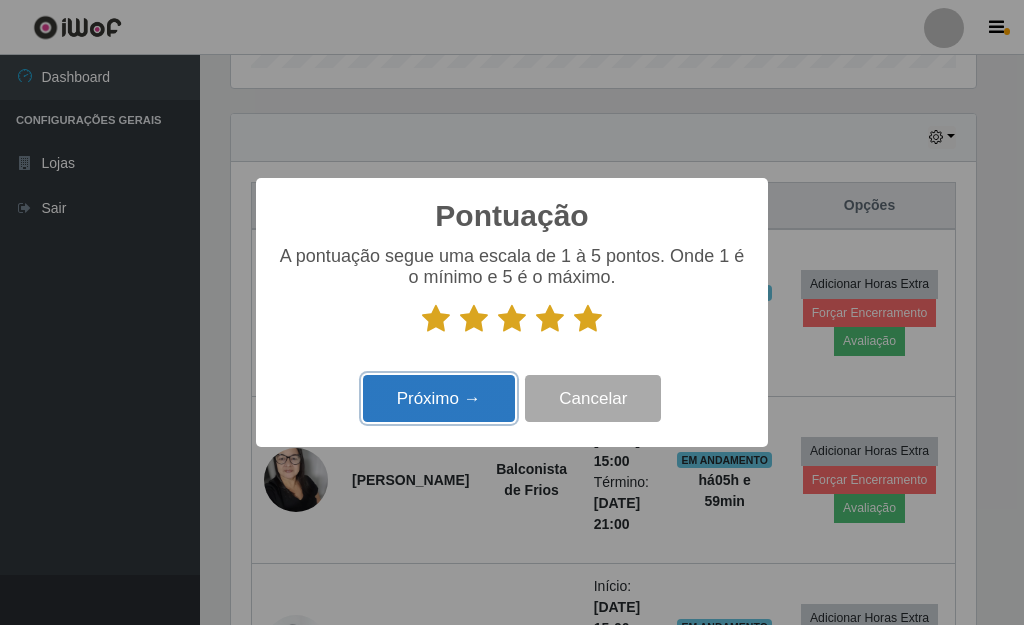 click on "Próximo →" at bounding box center [439, 398] 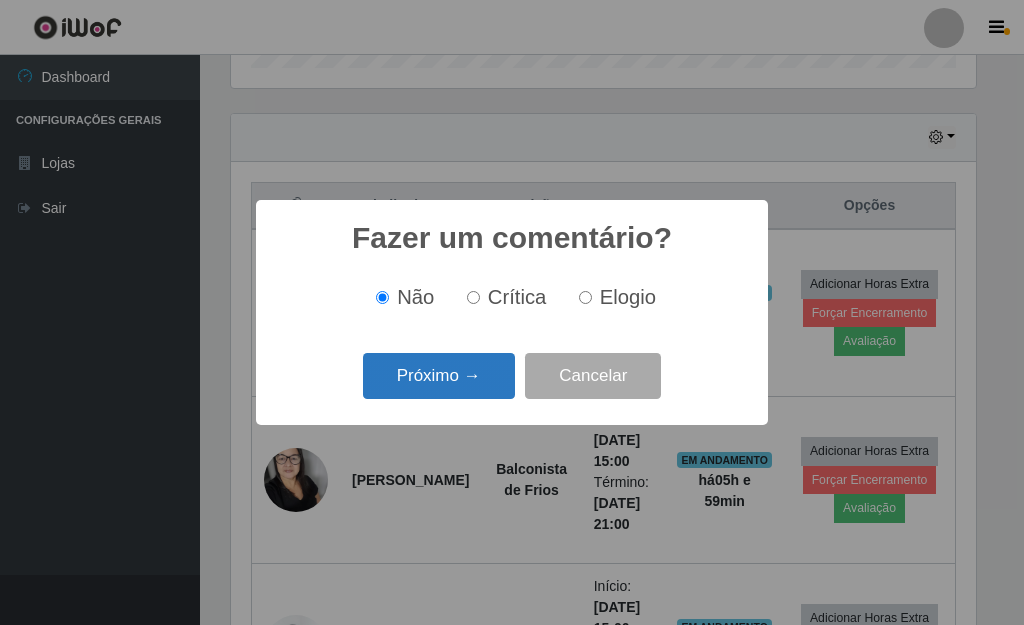 click on "Próximo →" at bounding box center [439, 376] 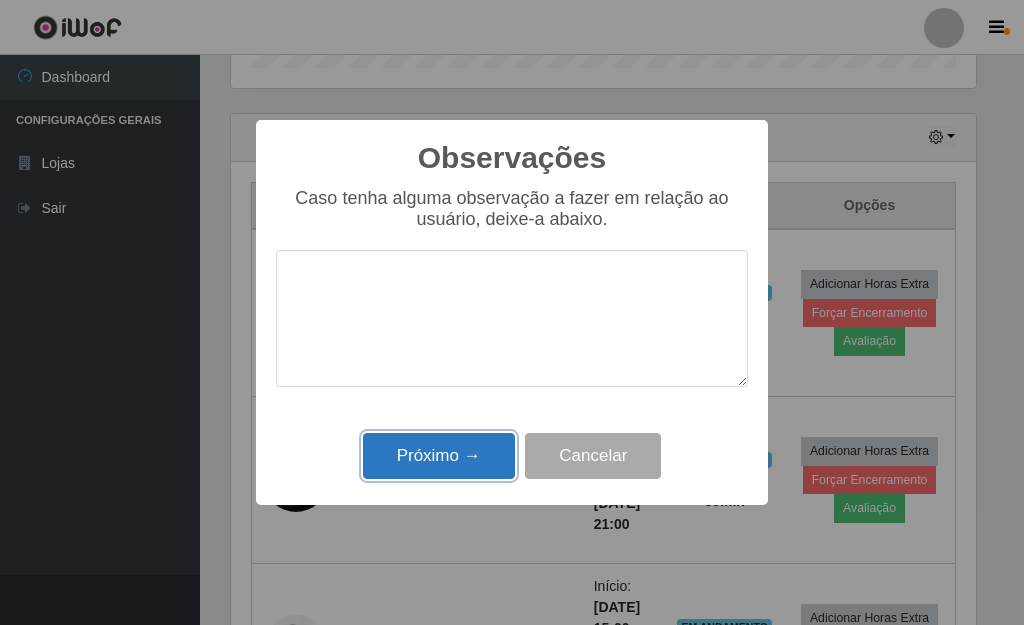 drag, startPoint x: 454, startPoint y: 457, endPoint x: 443, endPoint y: 457, distance: 11 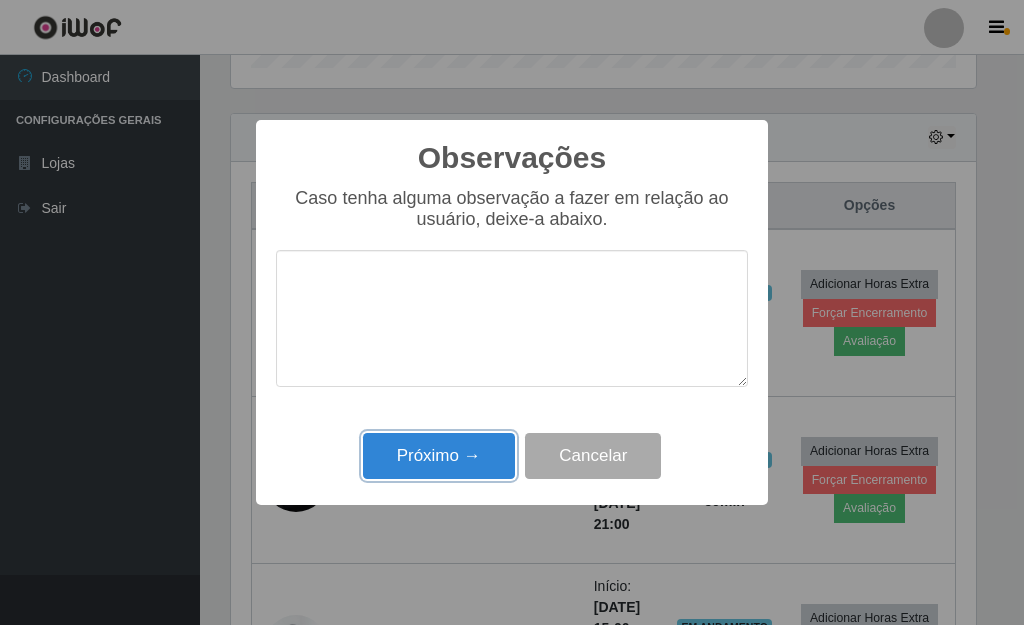 click on "Próximo →" at bounding box center [439, 456] 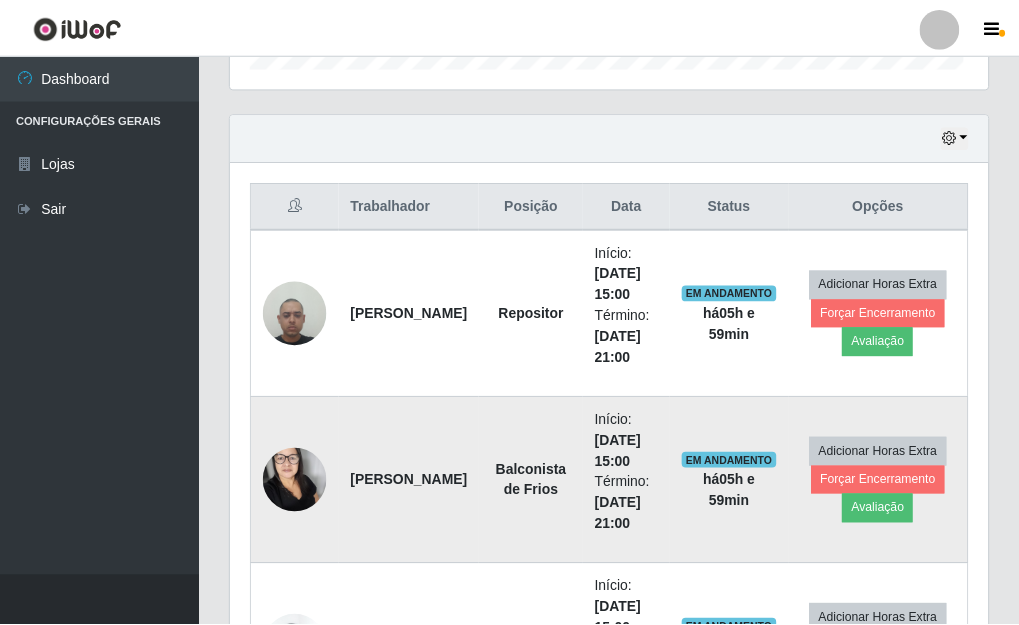 scroll, scrollTop: 999585, scrollLeft: 999243, axis: both 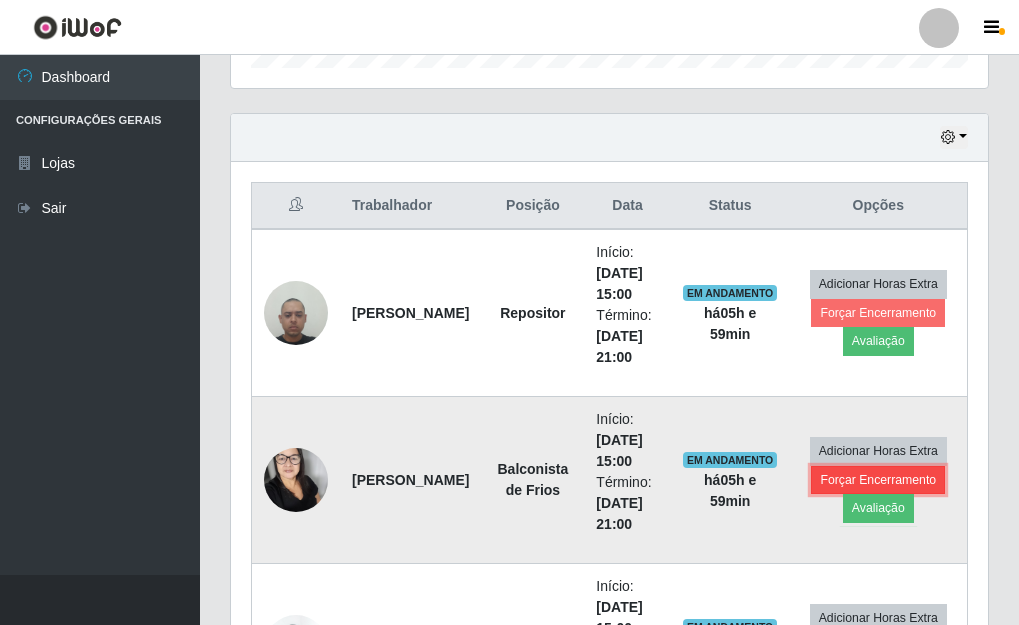 click on "Forçar Encerramento" at bounding box center (878, 480) 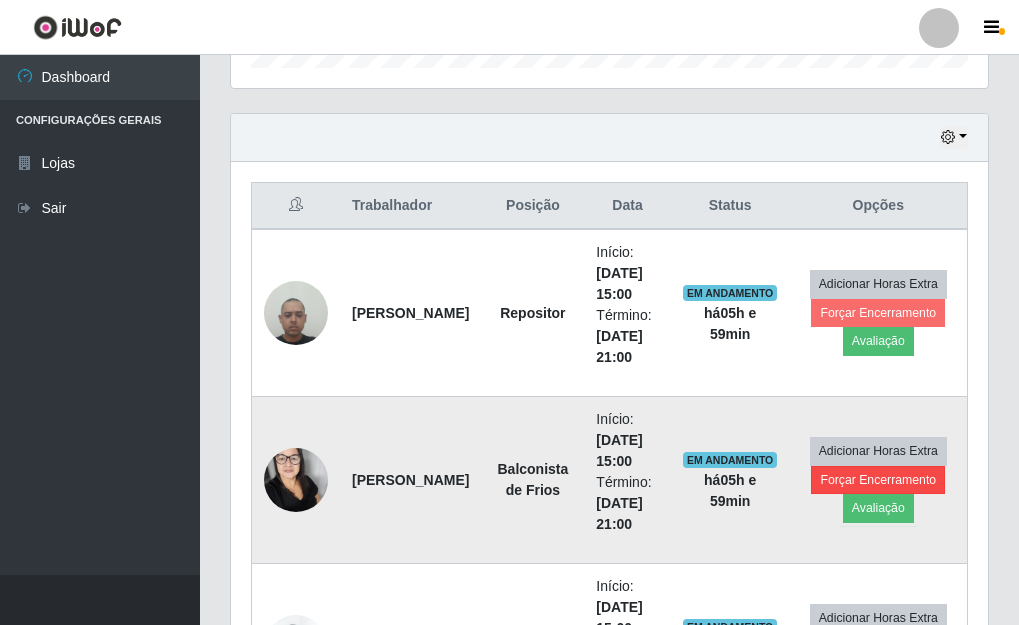 scroll 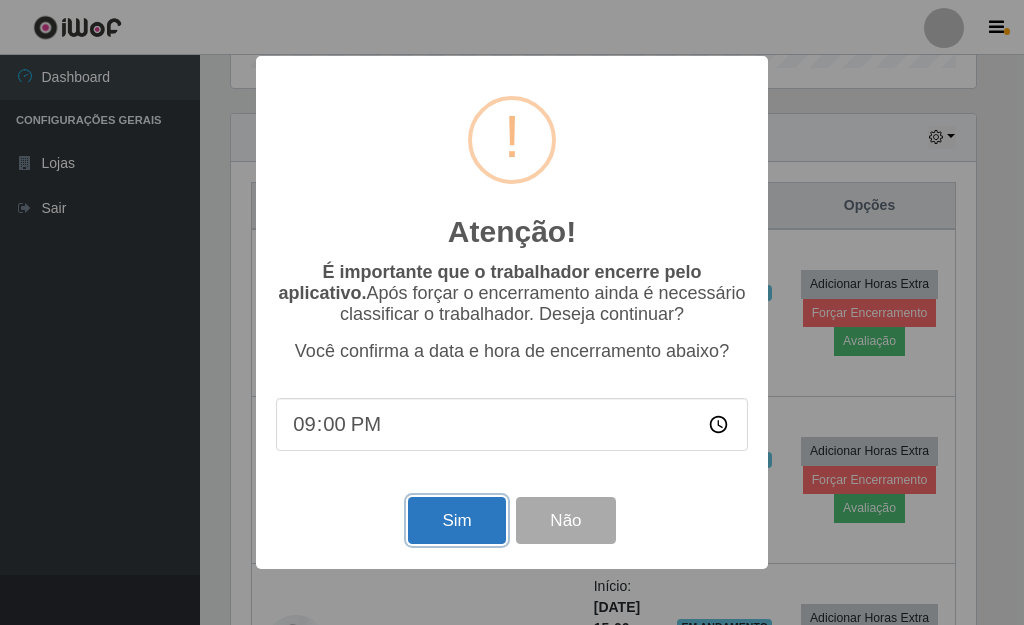 click on "Sim" at bounding box center [456, 520] 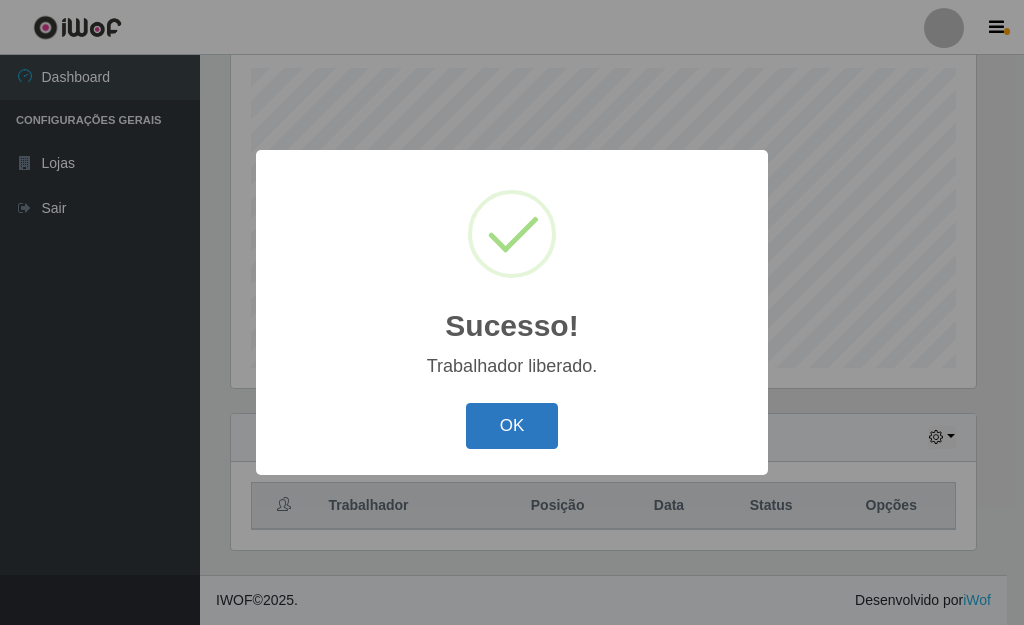 click on "OK" at bounding box center [512, 426] 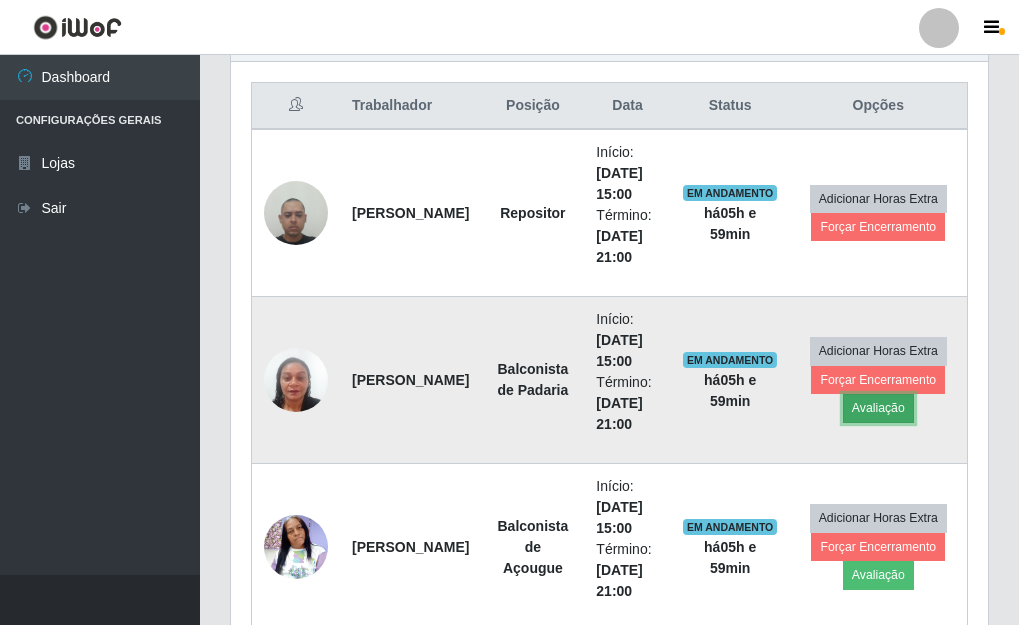 click on "Avaliação" at bounding box center (878, 408) 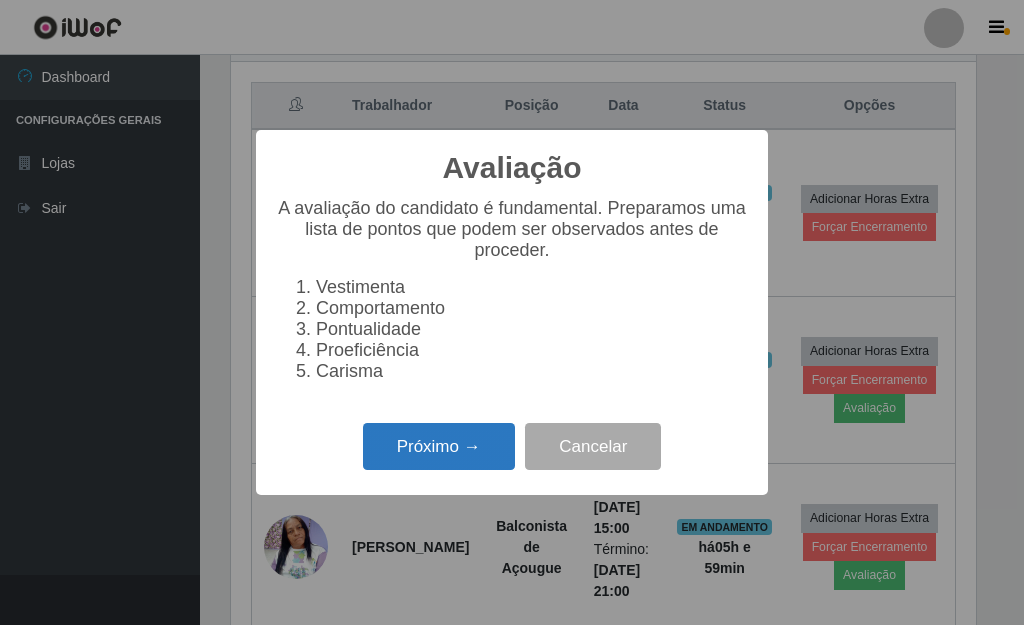 click on "Próximo →" at bounding box center (439, 446) 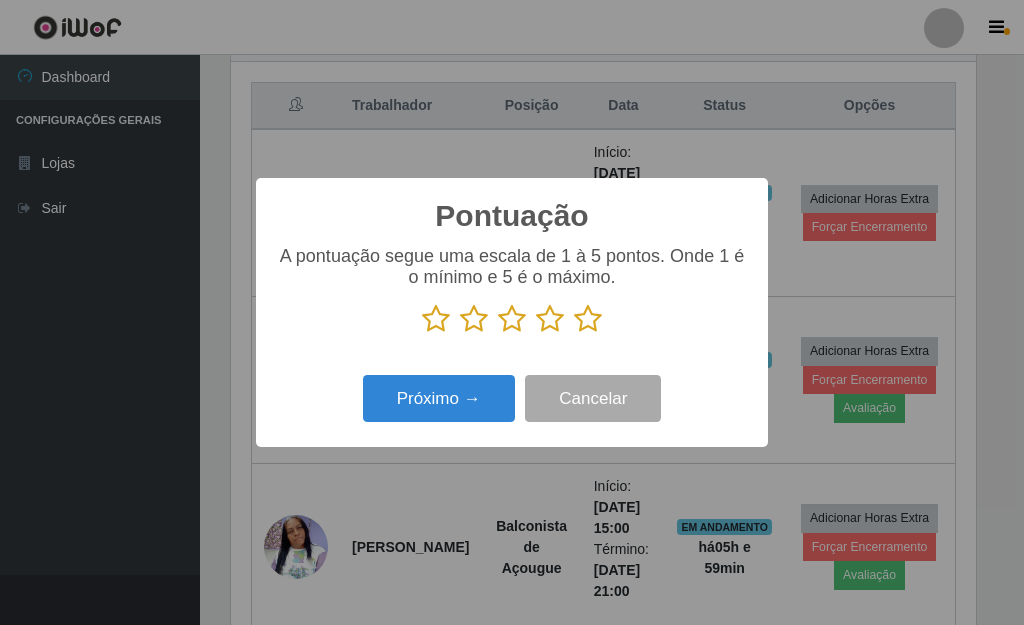 click at bounding box center [588, 319] 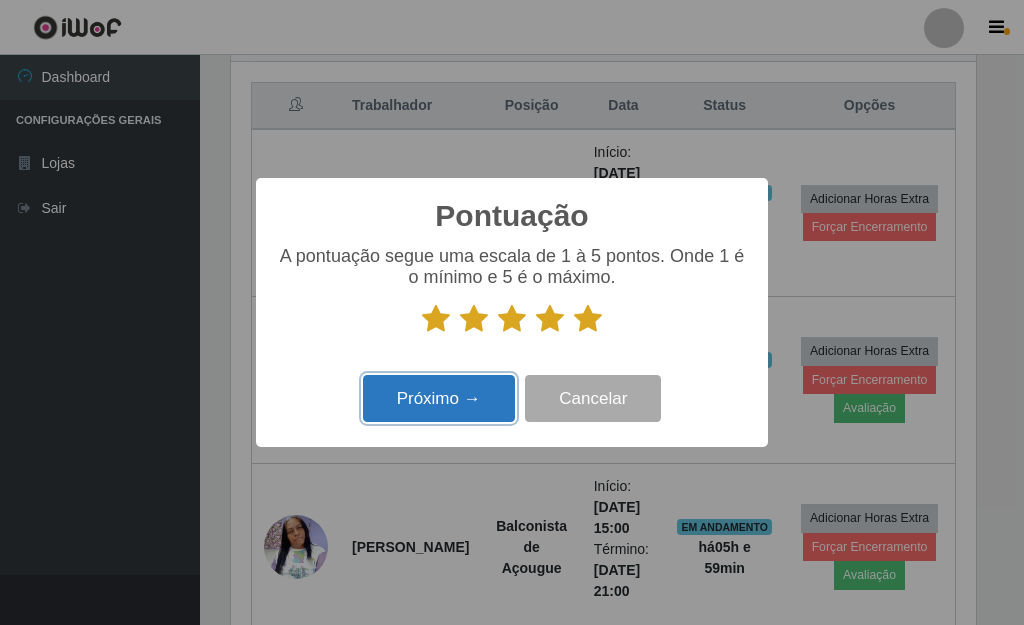 click on "Próximo →" at bounding box center (439, 398) 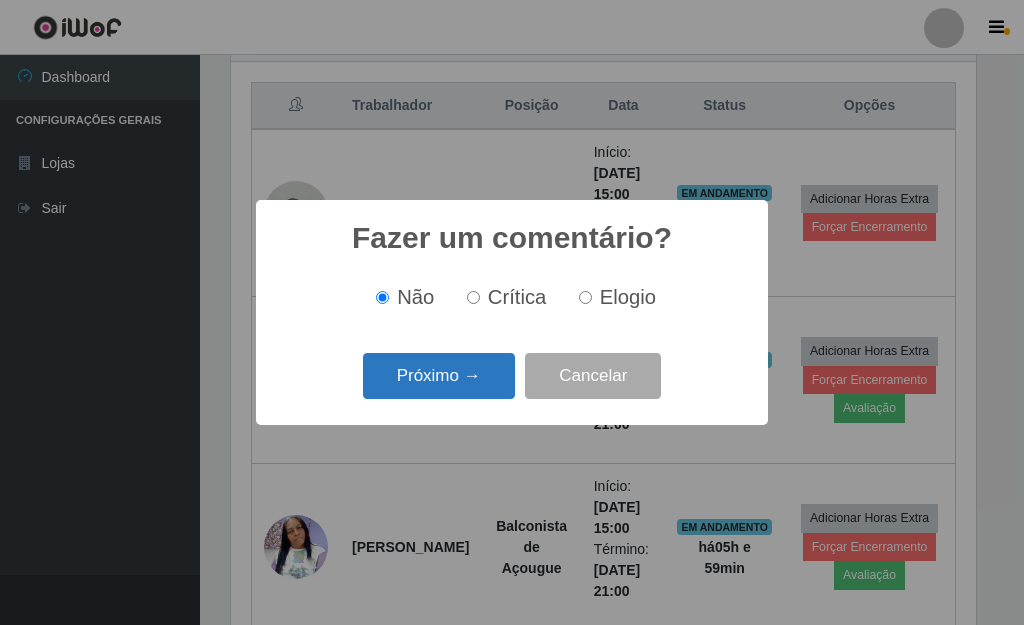 click on "Próximo →" at bounding box center (439, 376) 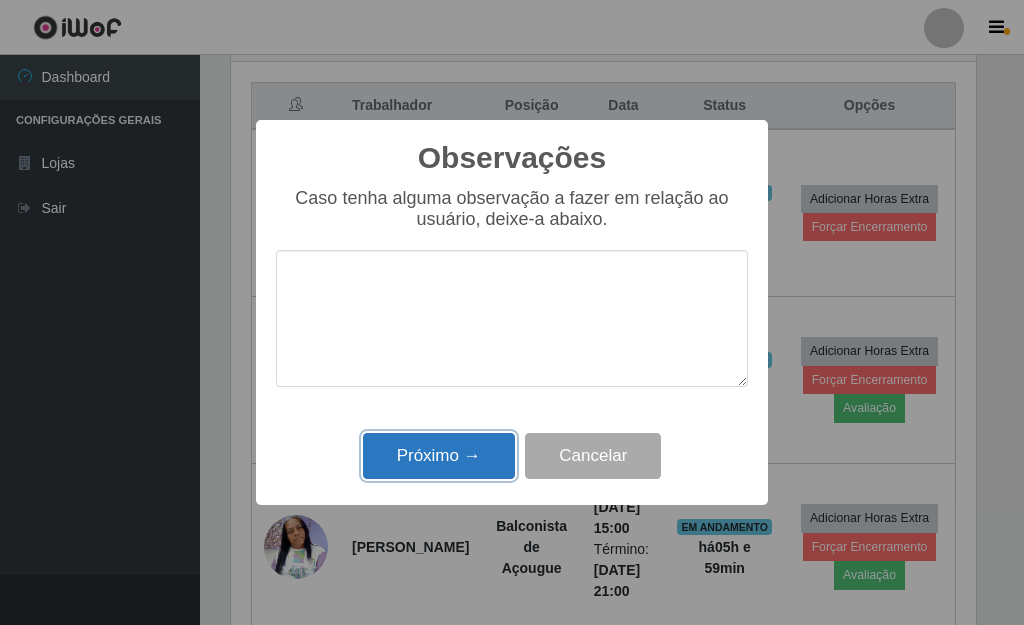 click on "Próximo →" at bounding box center [439, 456] 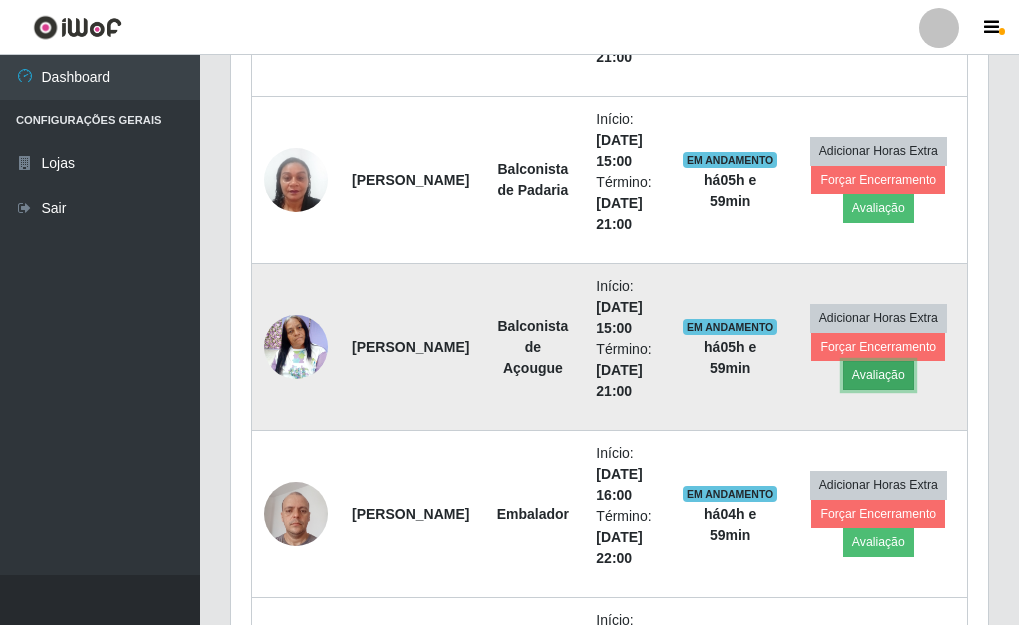 click on "Avaliação" at bounding box center [878, 375] 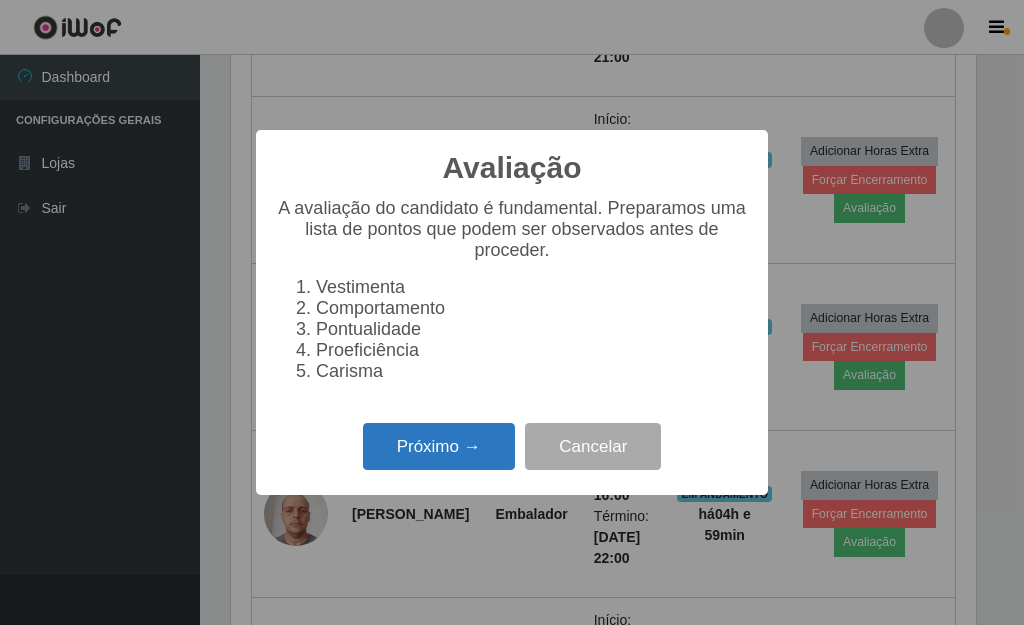 click on "Próximo →" at bounding box center [439, 446] 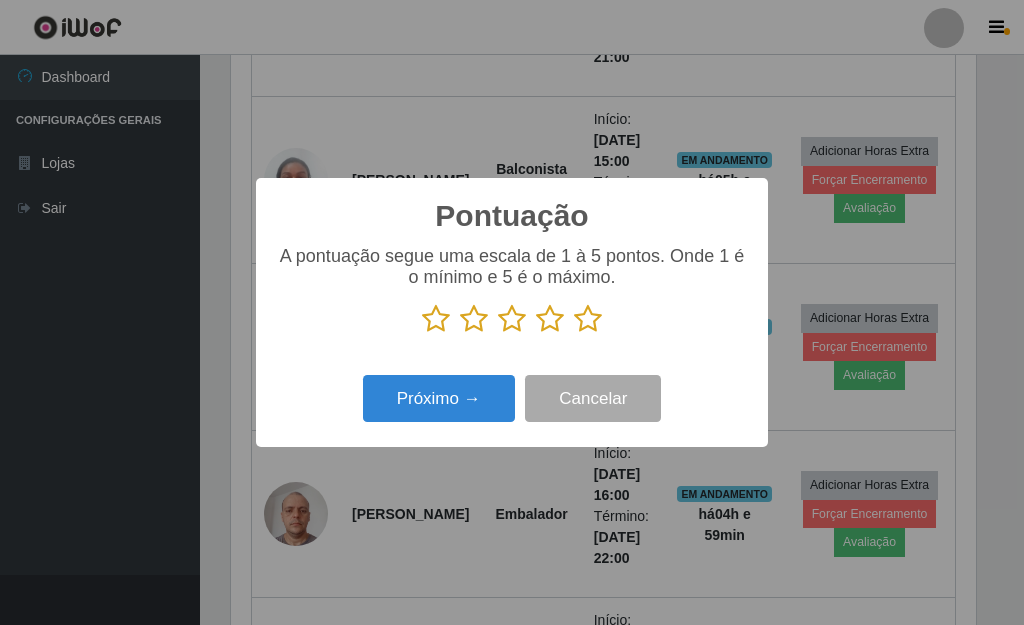 click at bounding box center (588, 319) 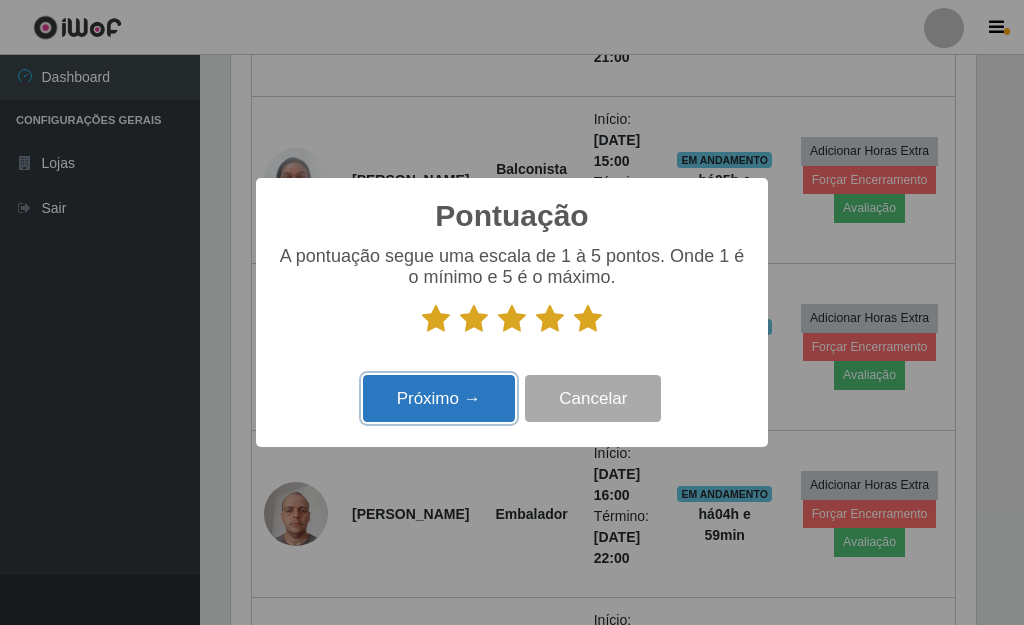 click on "Próximo →" at bounding box center [439, 398] 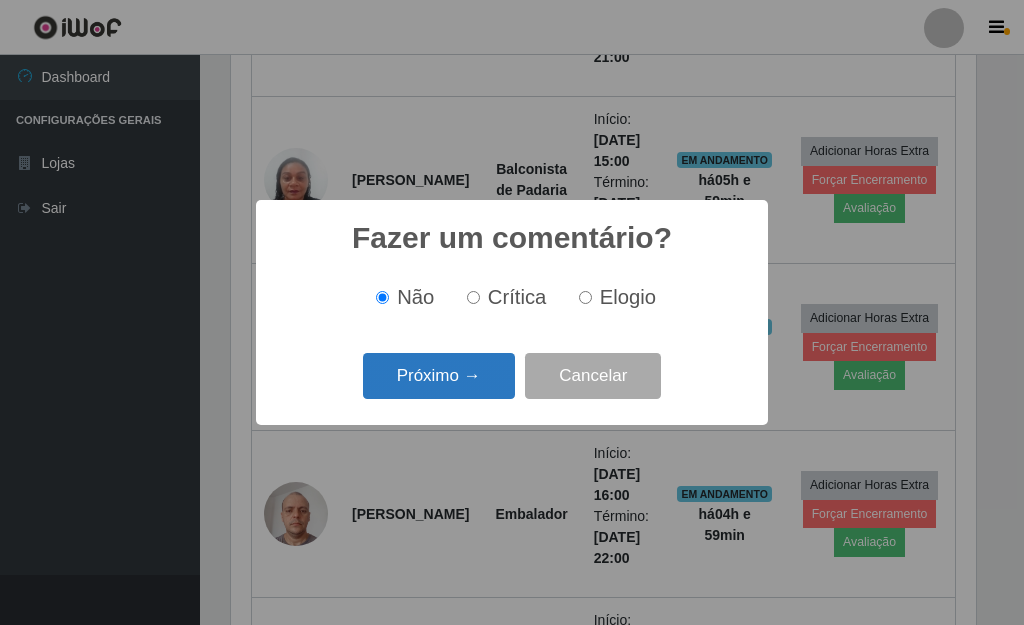 click on "Próximo →" at bounding box center [439, 376] 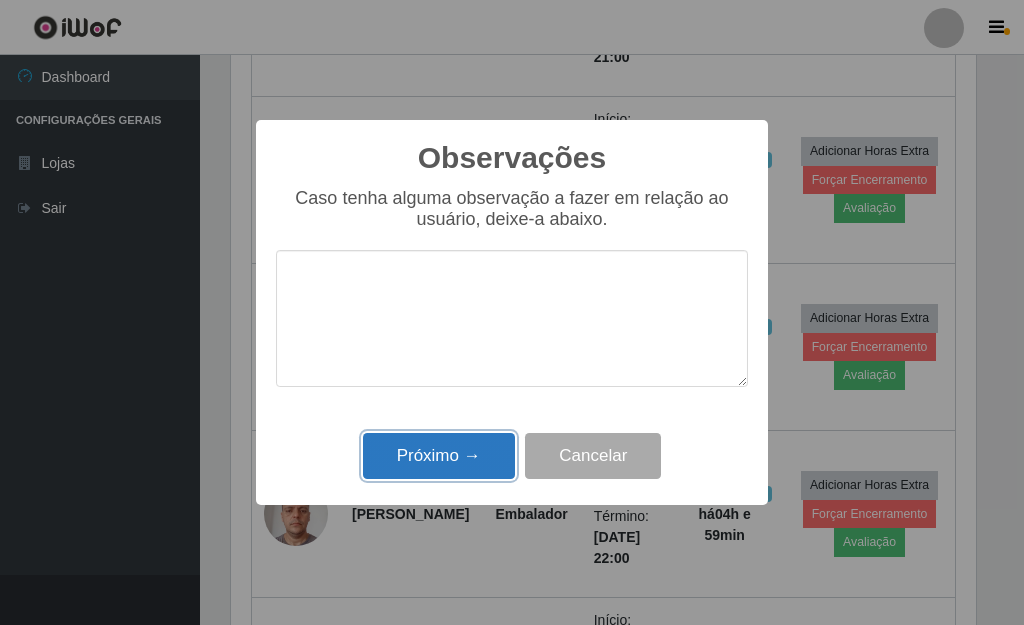 click on "Próximo →" at bounding box center [439, 456] 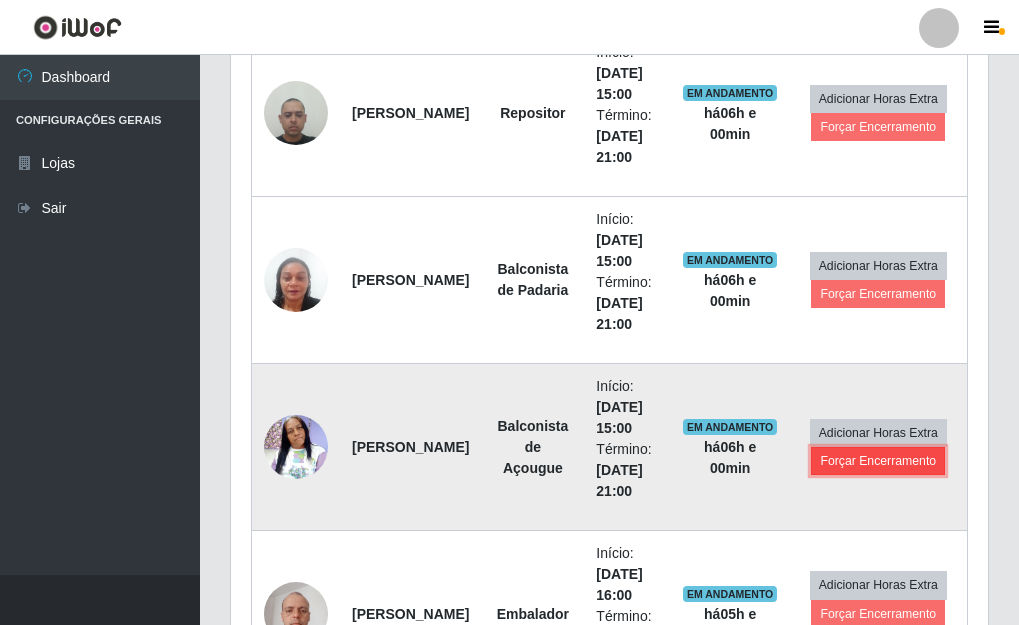 click on "Forçar Encerramento" at bounding box center [878, 461] 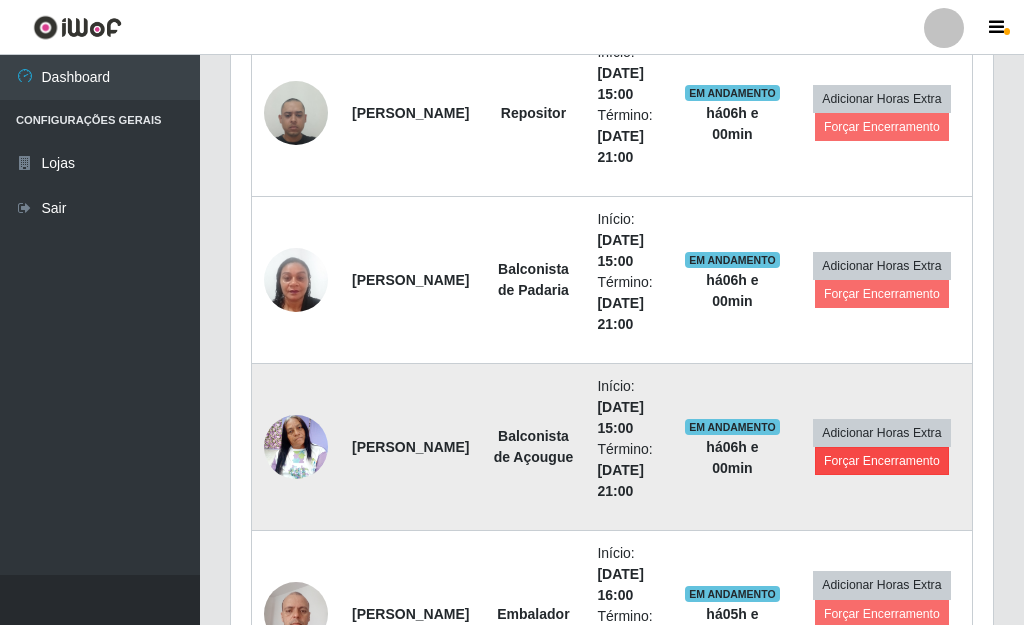 scroll, scrollTop: 999585, scrollLeft: 999255, axis: both 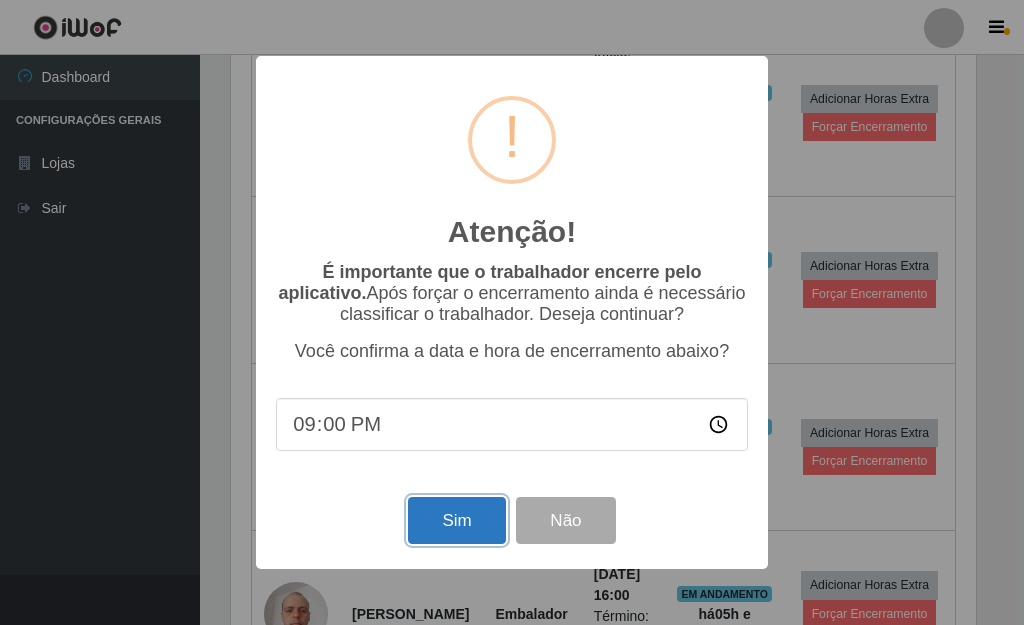 click on "Sim" at bounding box center [456, 520] 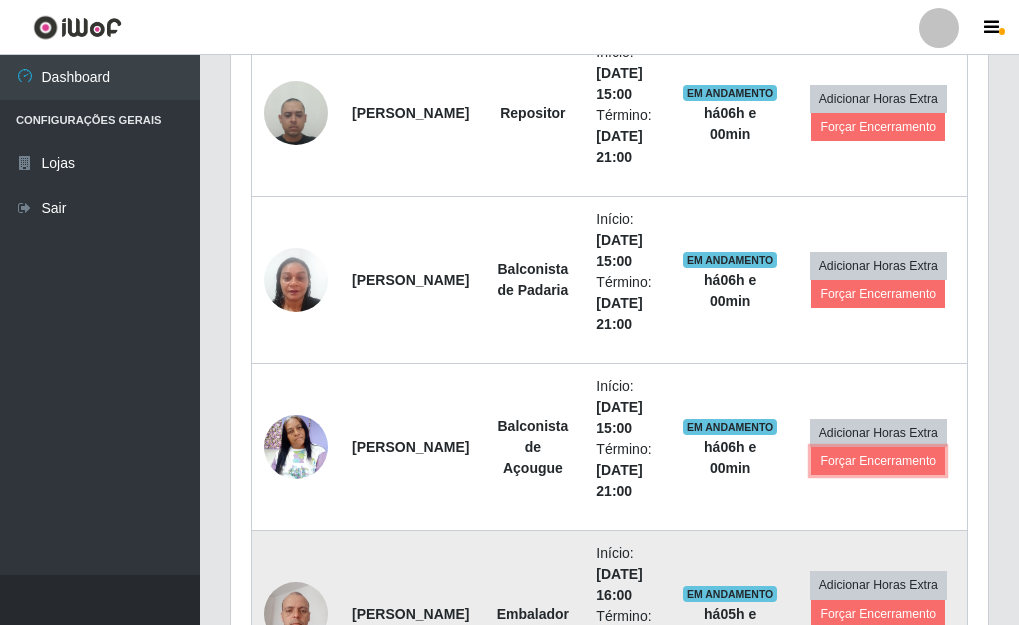 scroll, scrollTop: 999585, scrollLeft: 999243, axis: both 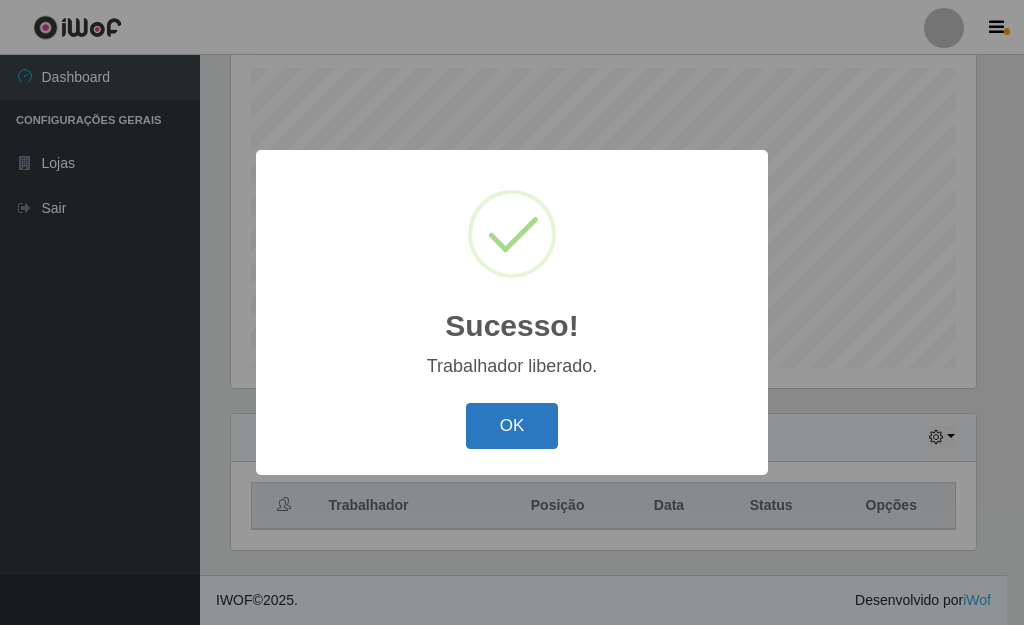 click on "OK" at bounding box center [512, 426] 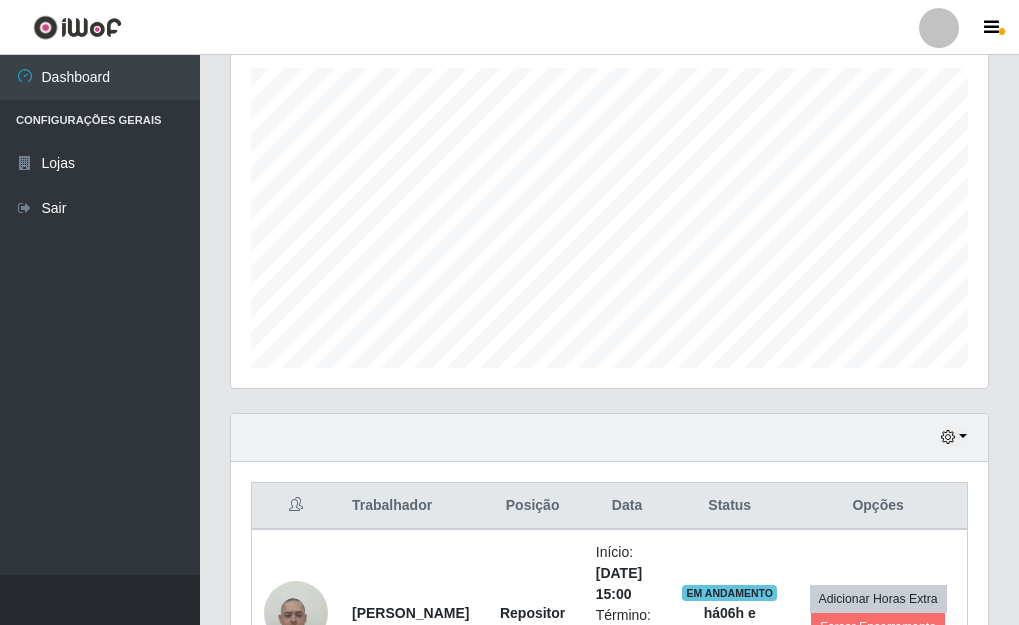 scroll, scrollTop: 999585, scrollLeft: 999243, axis: both 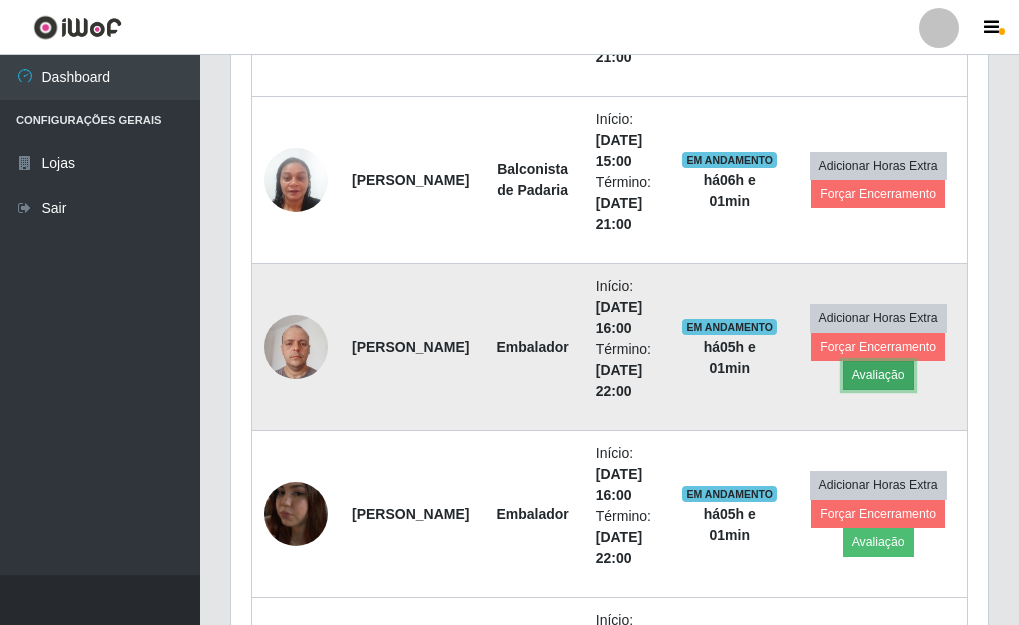 click on "Avaliação" at bounding box center (878, 375) 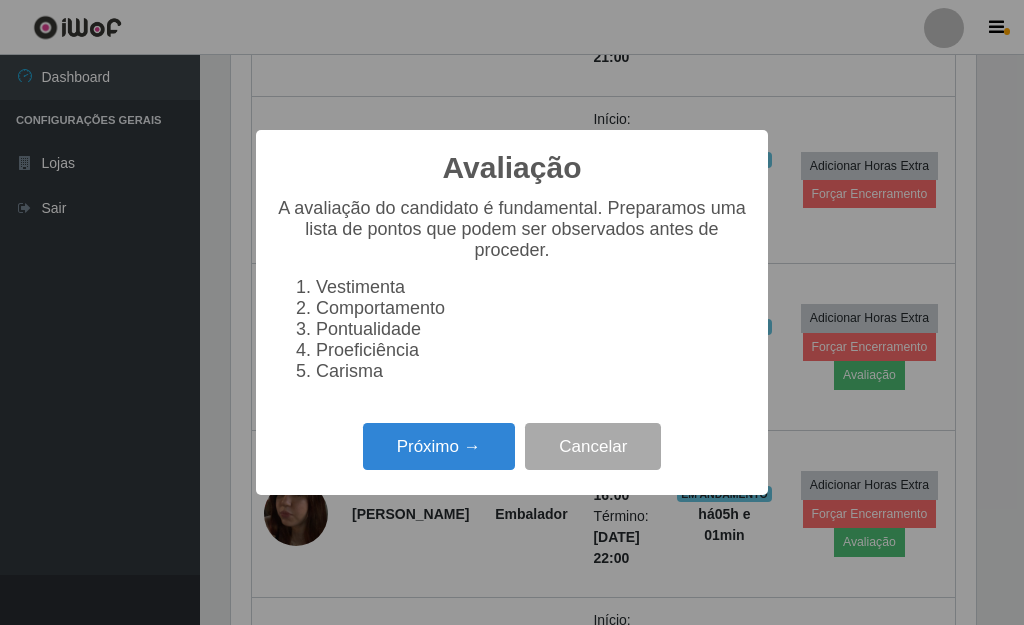 scroll, scrollTop: 999585, scrollLeft: 999255, axis: both 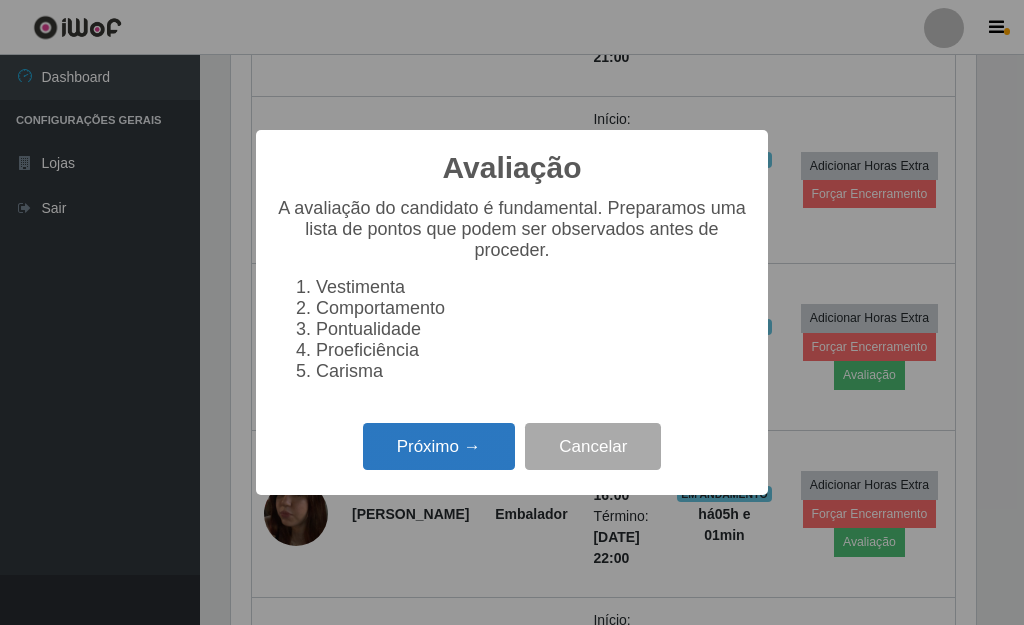 click on "Próximo →" at bounding box center [439, 446] 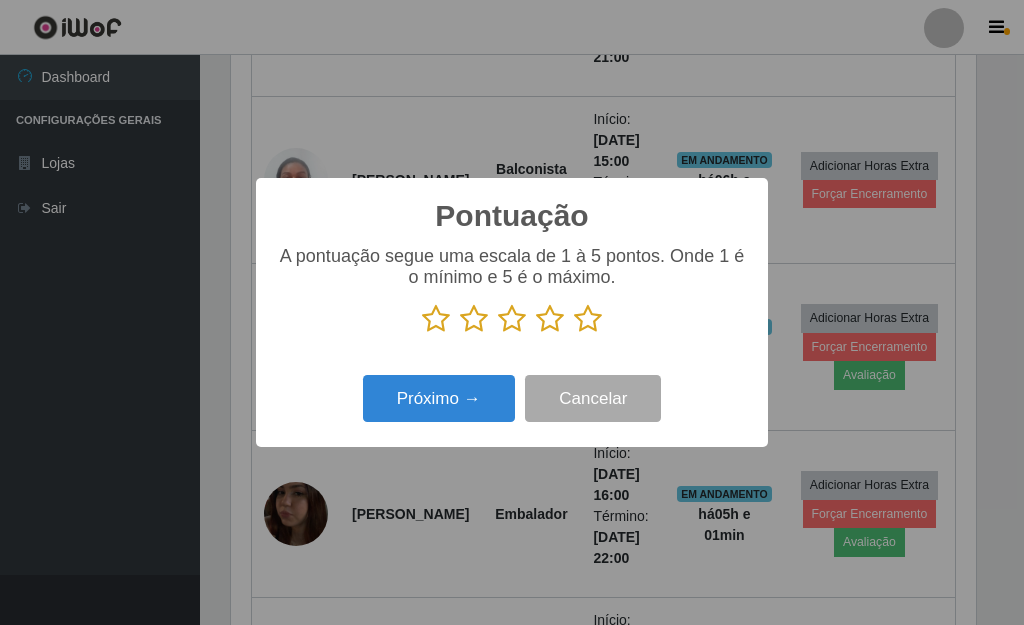 click at bounding box center (588, 319) 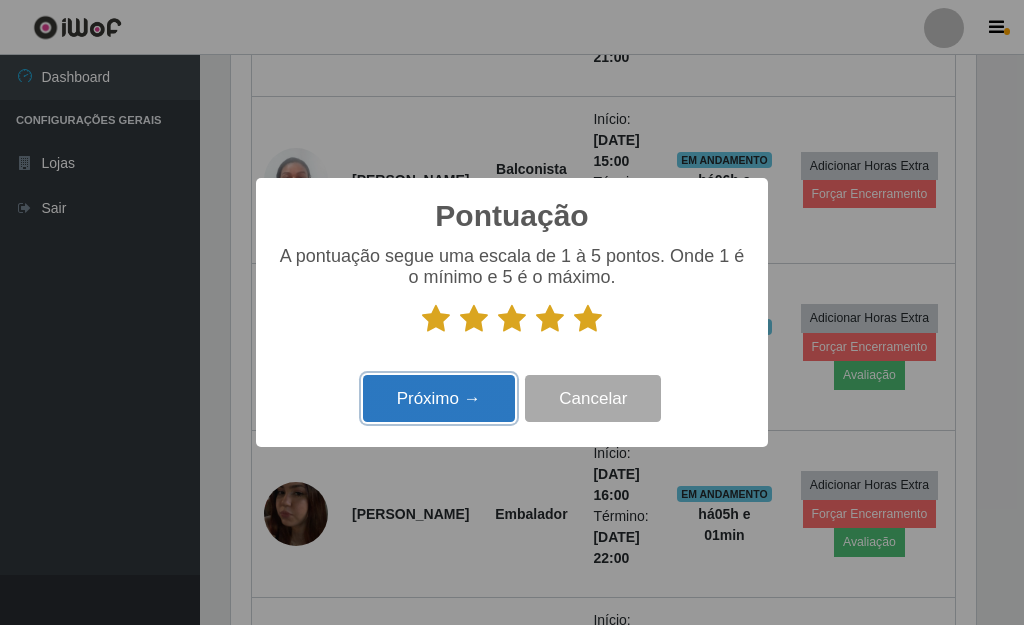 click on "Próximo →" at bounding box center [439, 398] 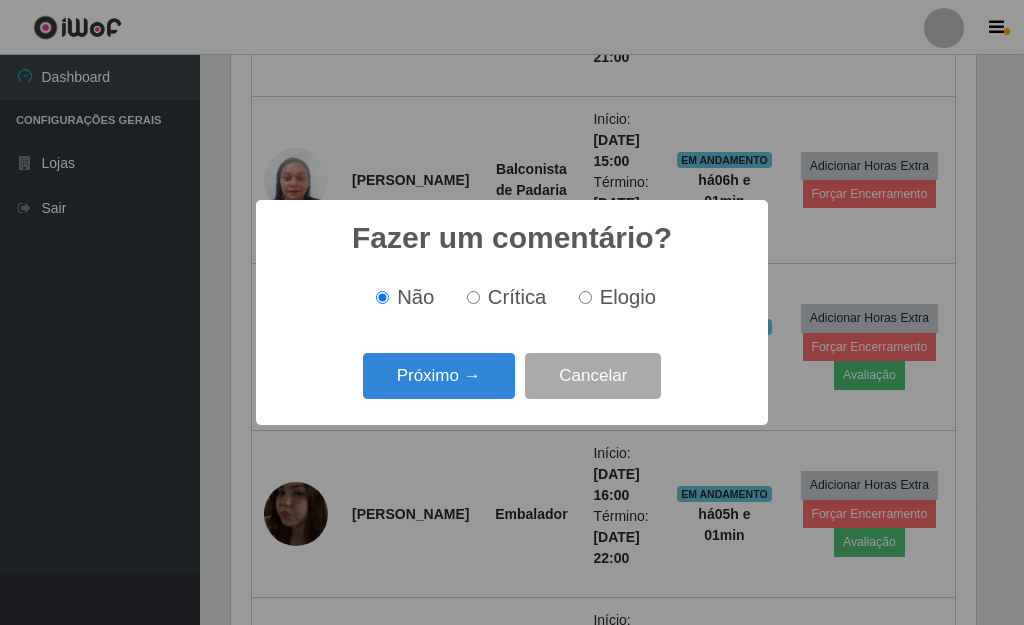 click on "Próximo →" at bounding box center [439, 376] 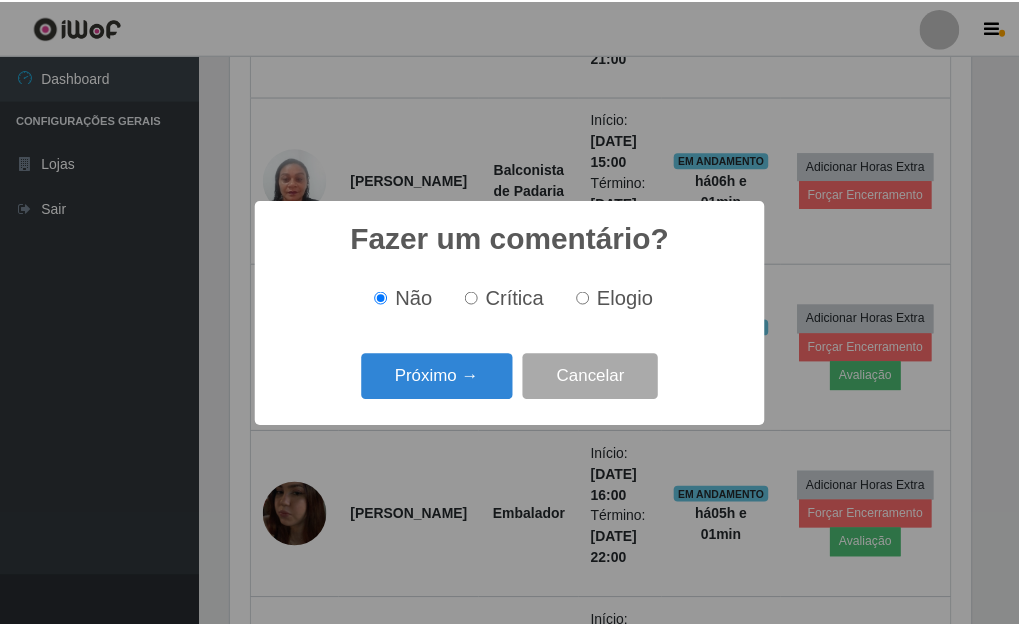scroll, scrollTop: 999585, scrollLeft: 999255, axis: both 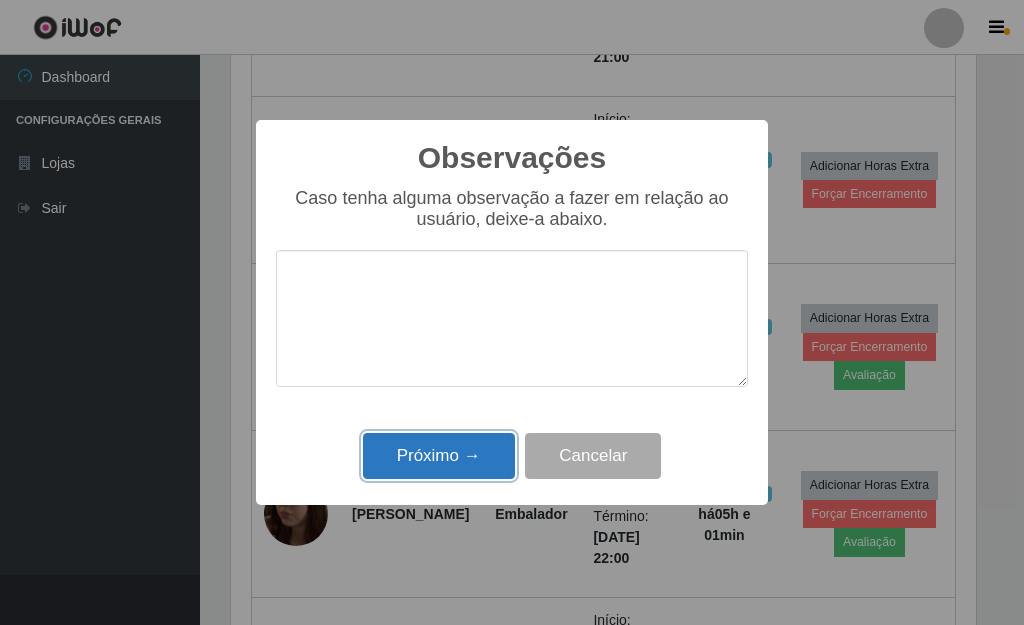 click on "Próximo →" at bounding box center [439, 456] 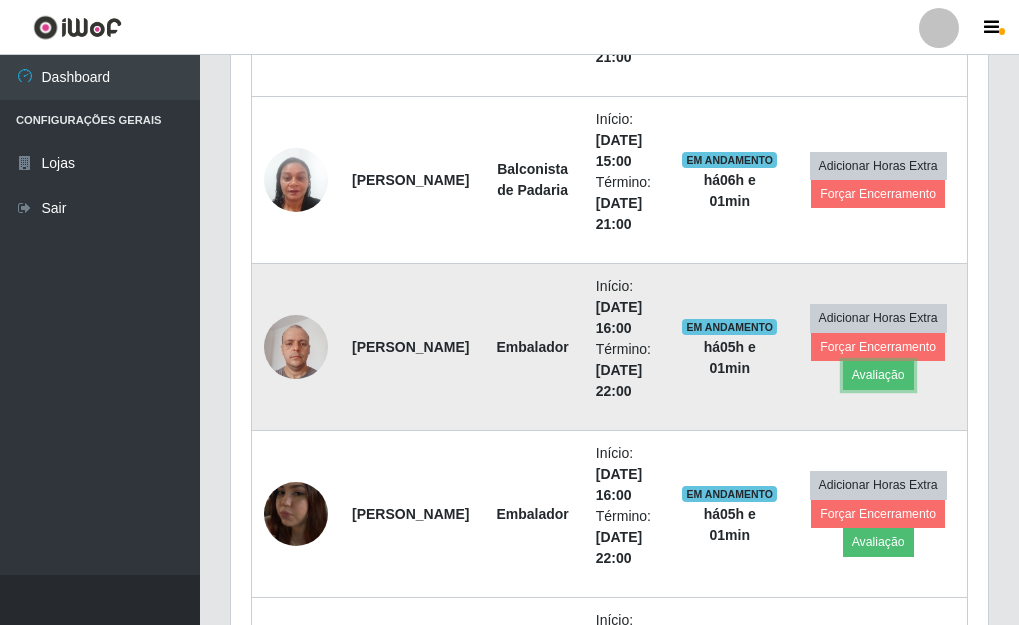 scroll, scrollTop: 948, scrollLeft: 0, axis: vertical 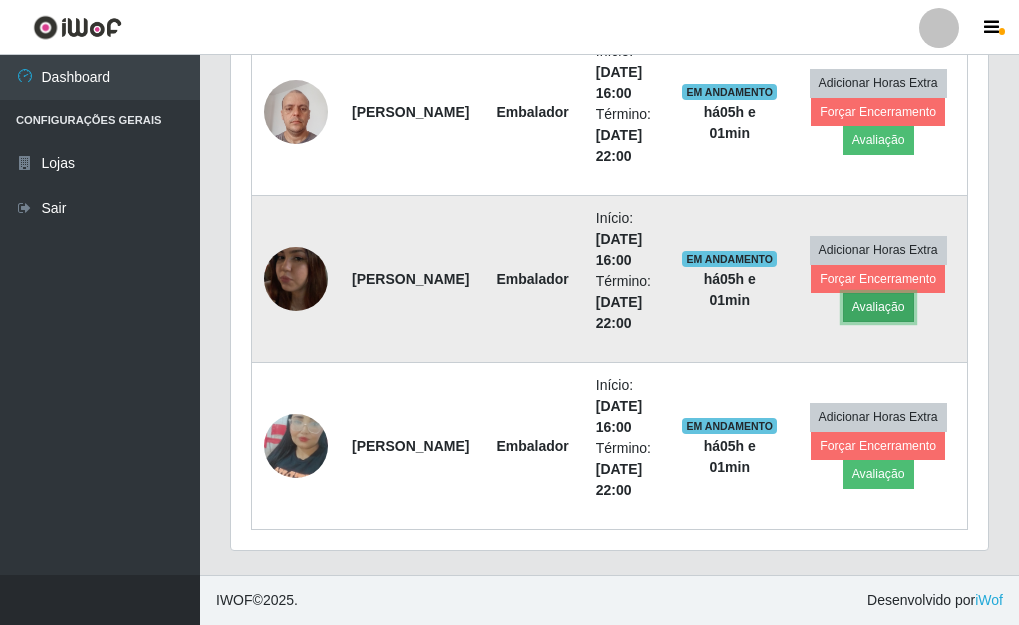 click on "Avaliação" at bounding box center [878, 307] 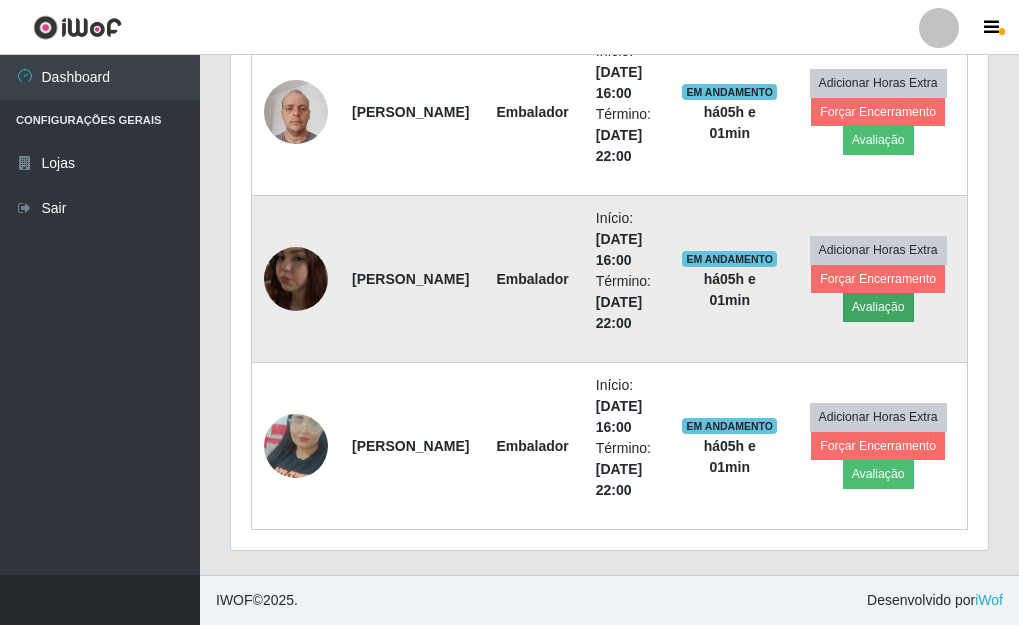 scroll, scrollTop: 999585, scrollLeft: 999255, axis: both 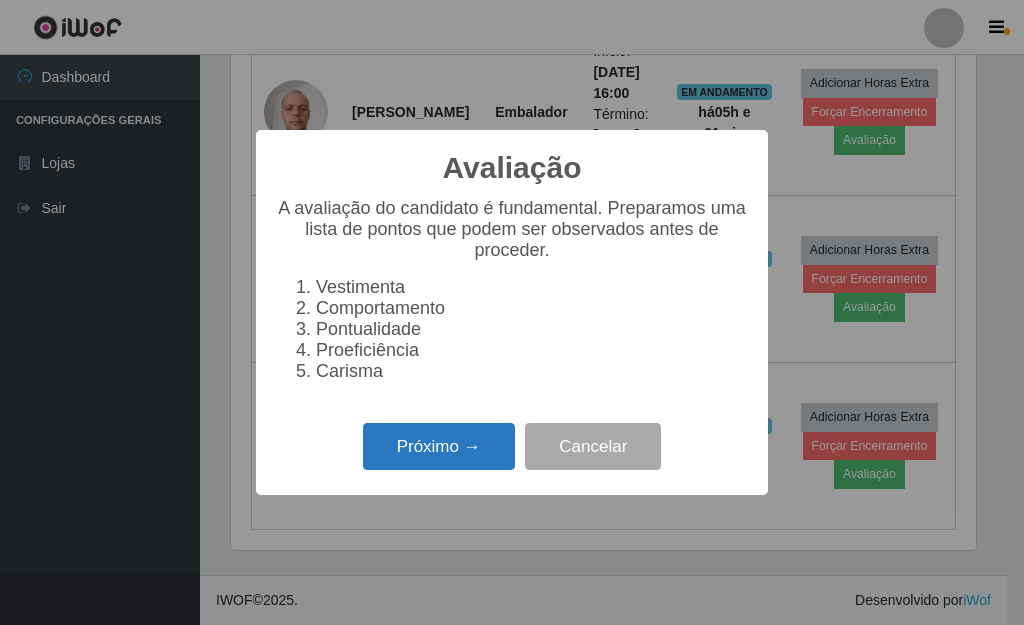 click on "Próximo →" at bounding box center (439, 446) 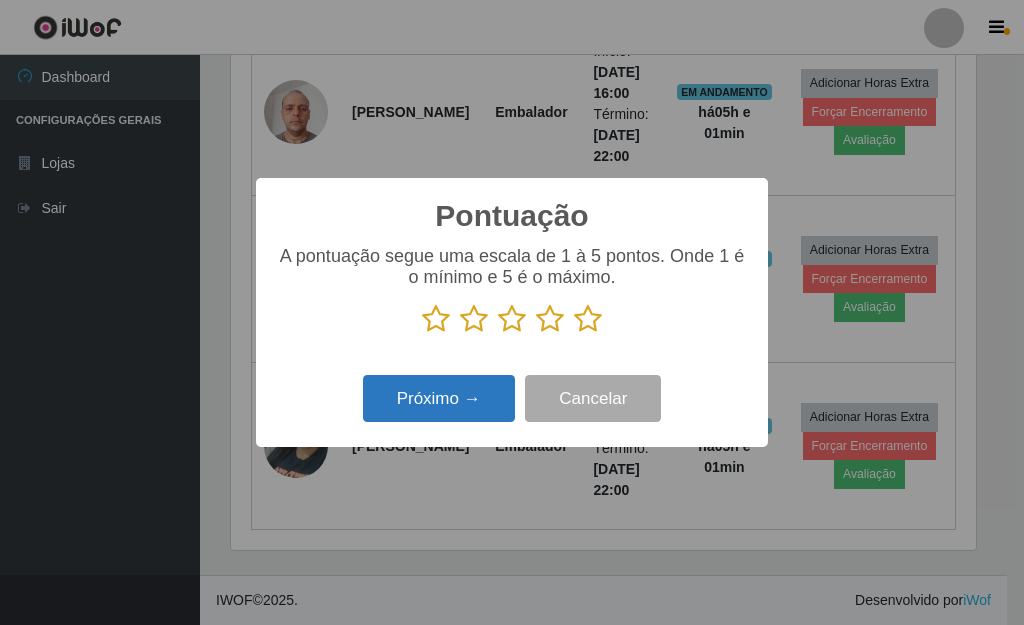 scroll, scrollTop: 999585, scrollLeft: 999255, axis: both 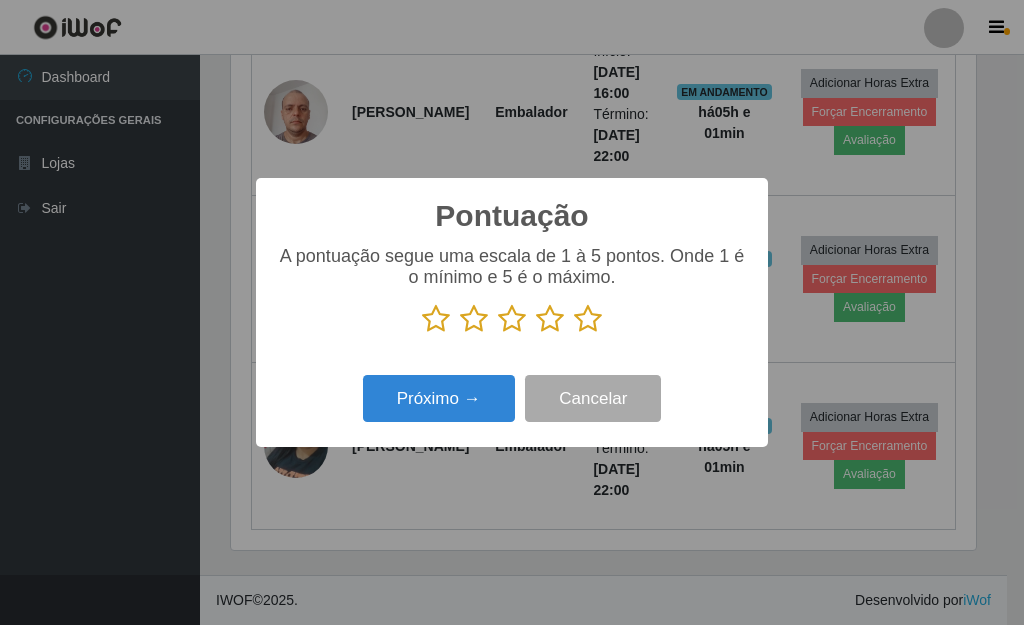 click at bounding box center (588, 319) 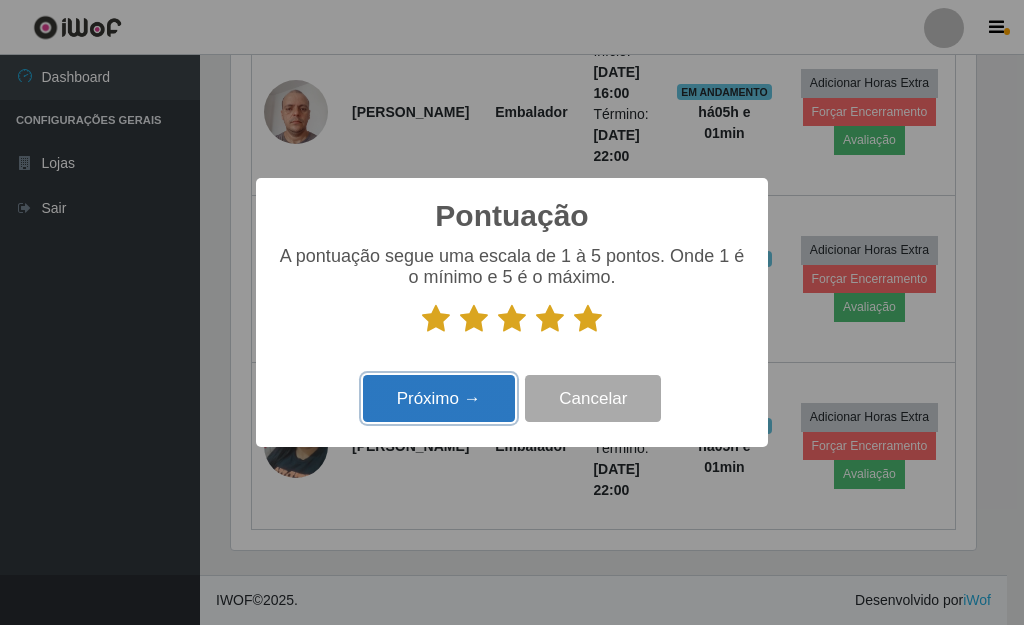click on "Próximo →" at bounding box center (439, 398) 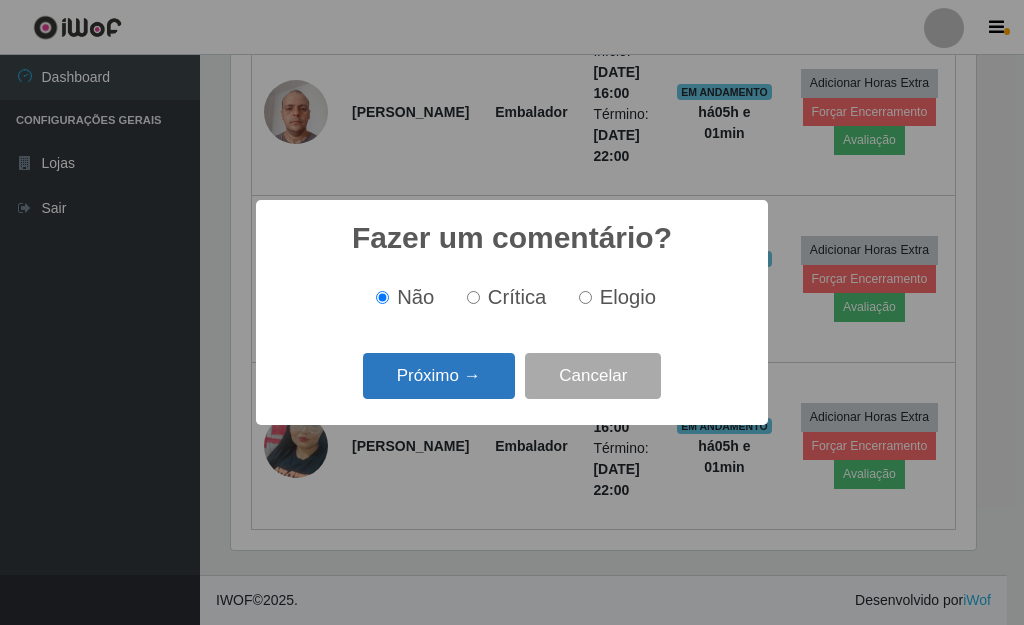 click on "Próximo →" at bounding box center (439, 376) 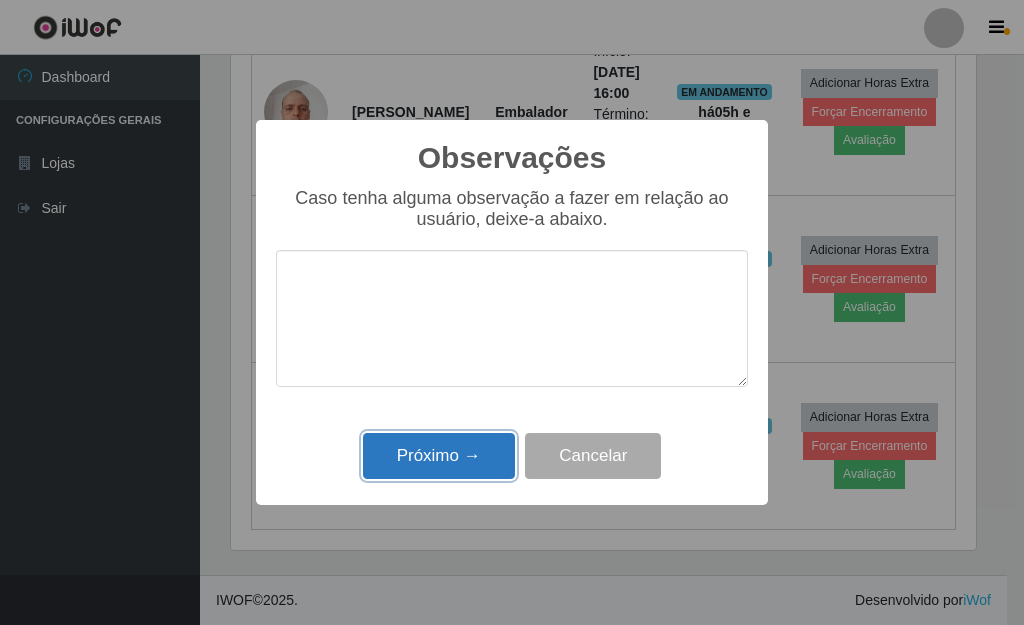 click on "Próximo →" at bounding box center (439, 456) 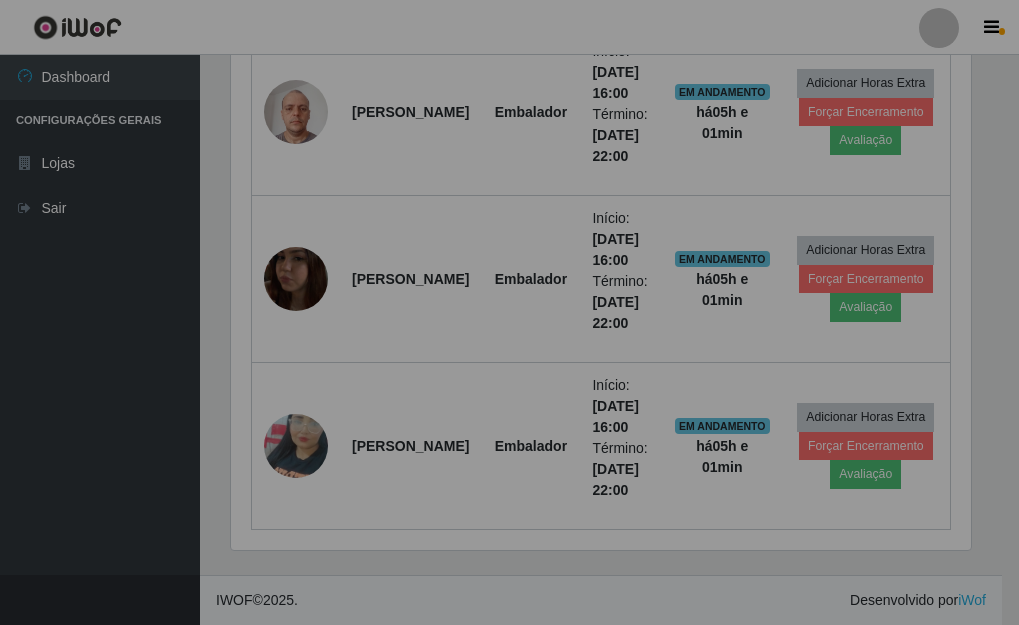 scroll, scrollTop: 999585, scrollLeft: 999243, axis: both 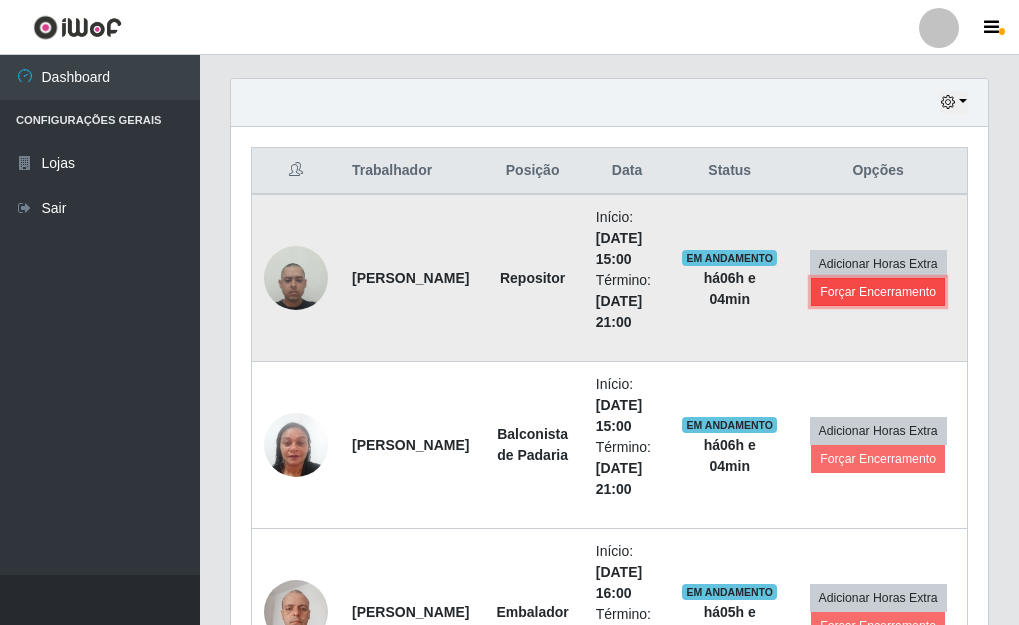 click on "Forçar Encerramento" at bounding box center (878, 292) 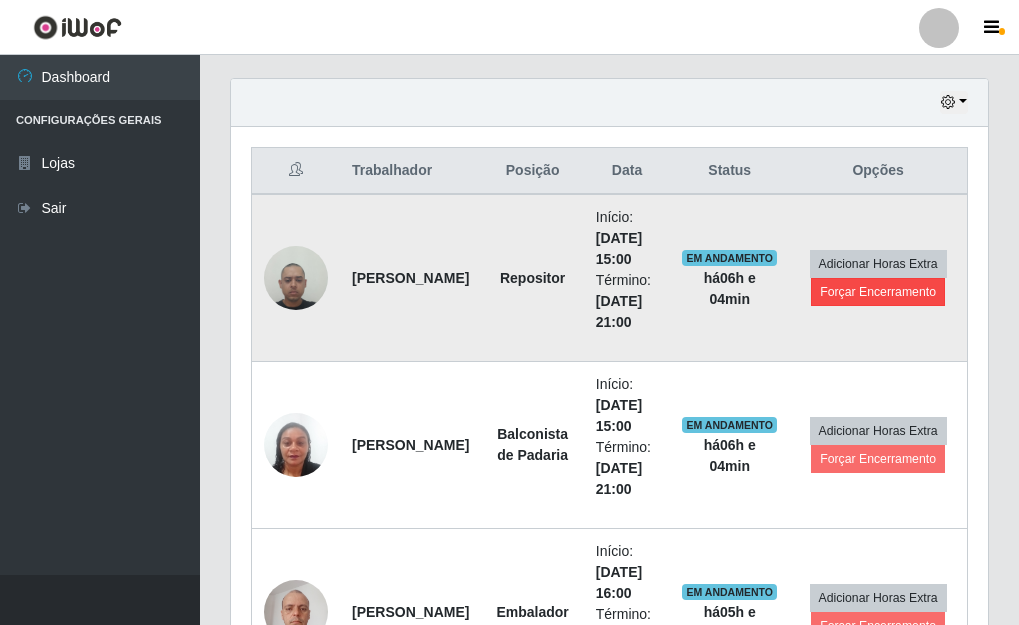 scroll, scrollTop: 999585, scrollLeft: 999255, axis: both 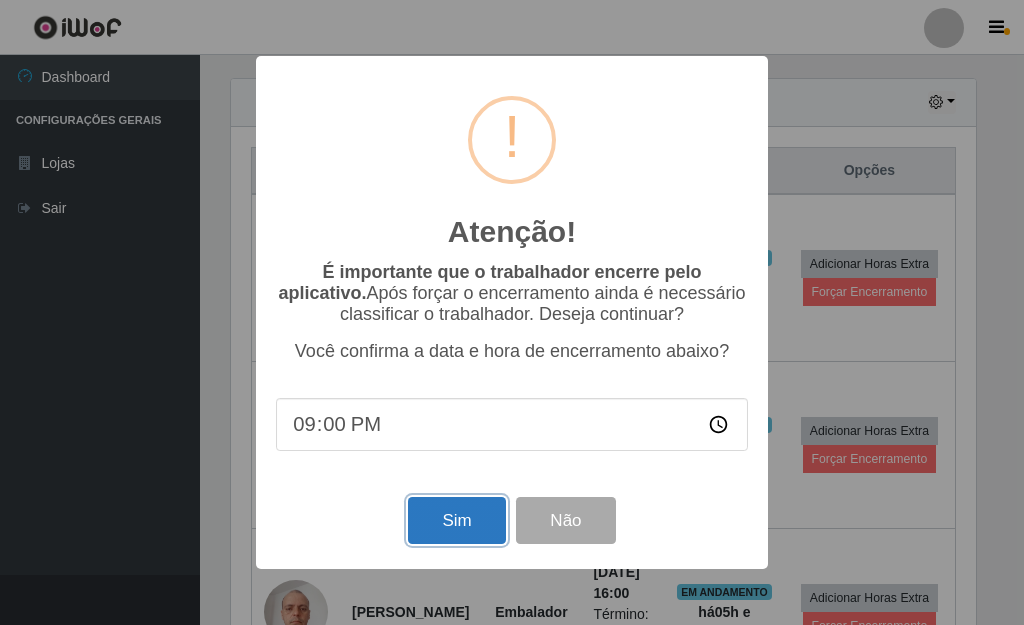 click on "Sim" at bounding box center (456, 520) 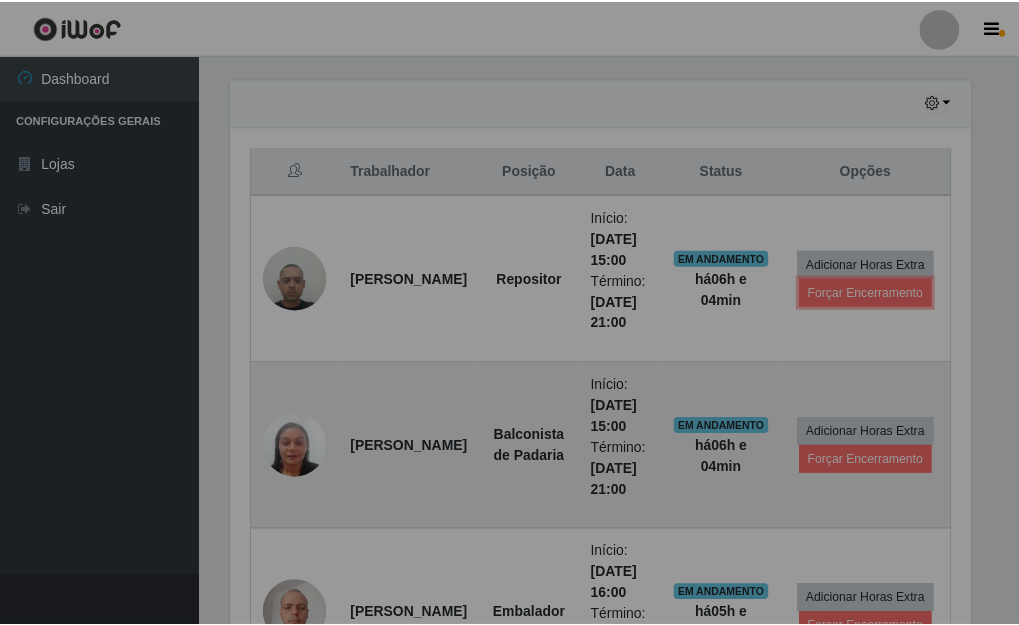 scroll, scrollTop: 999585, scrollLeft: 999243, axis: both 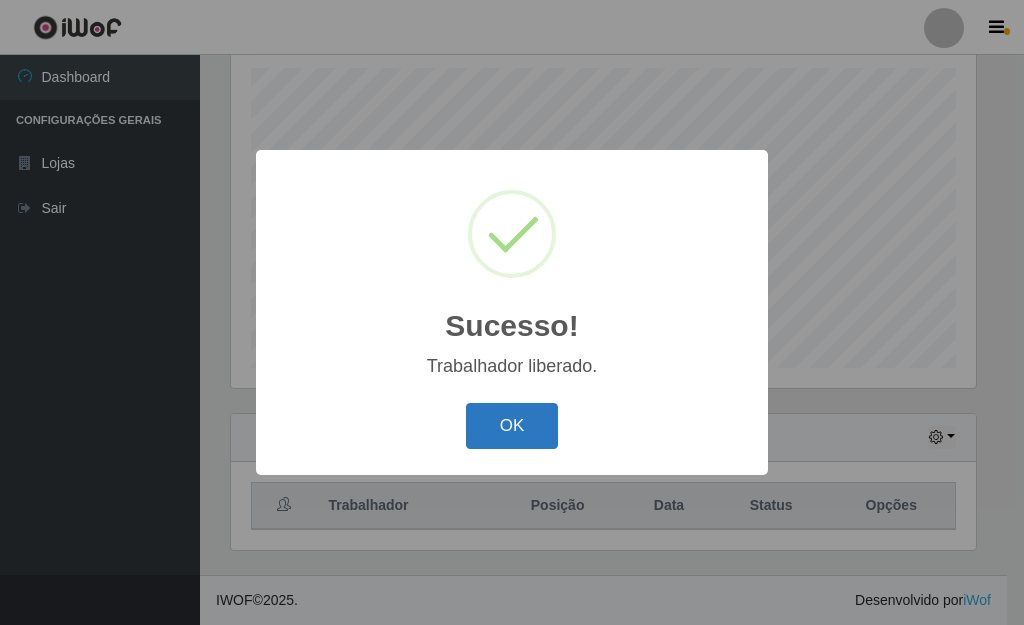 click on "OK" at bounding box center [512, 426] 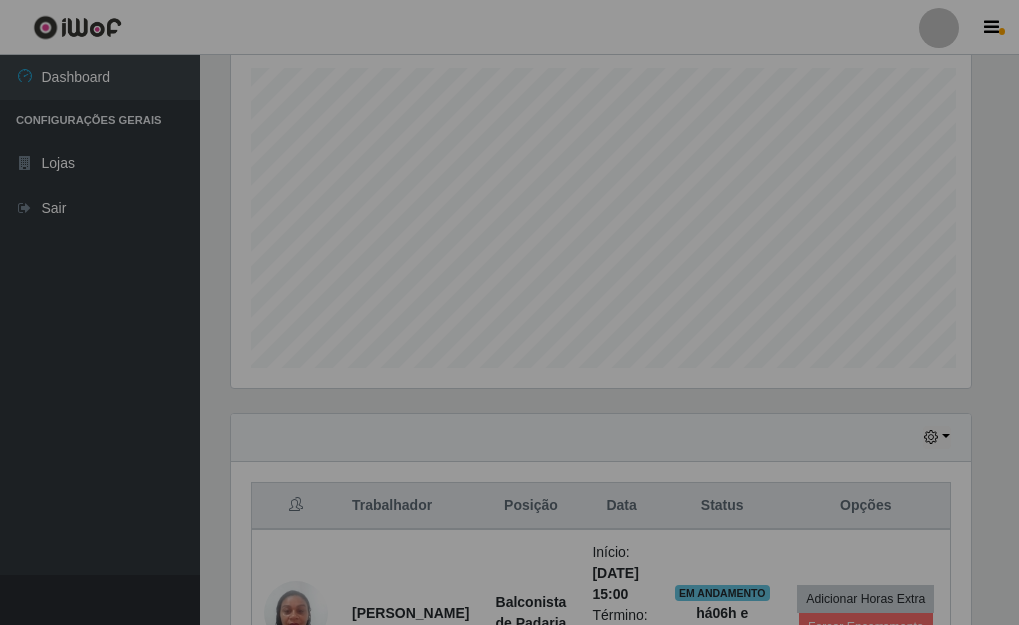 scroll, scrollTop: 999585, scrollLeft: 999243, axis: both 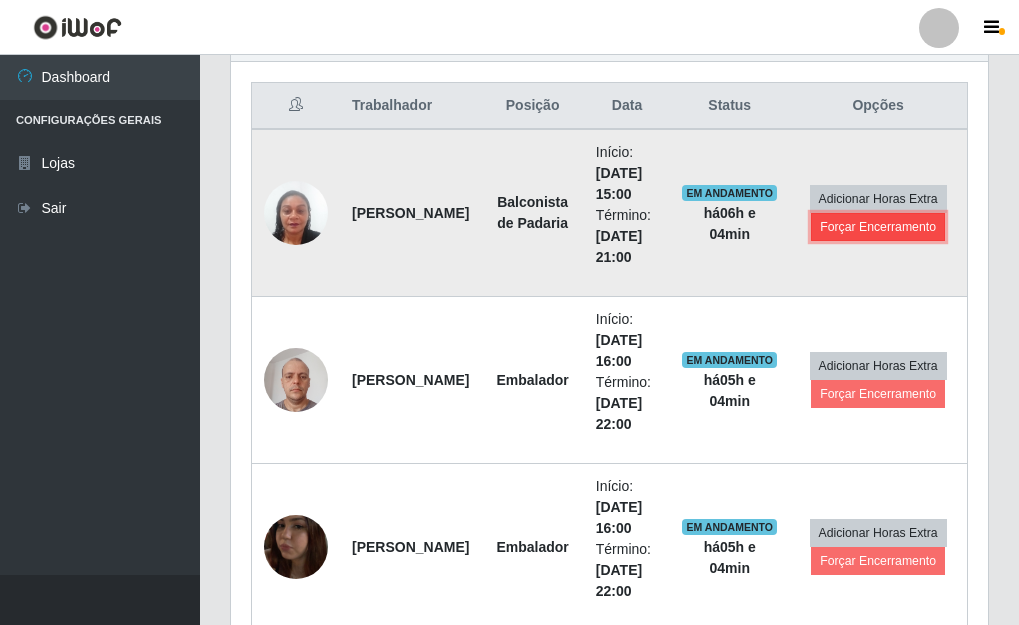 click on "Forçar Encerramento" at bounding box center (878, 227) 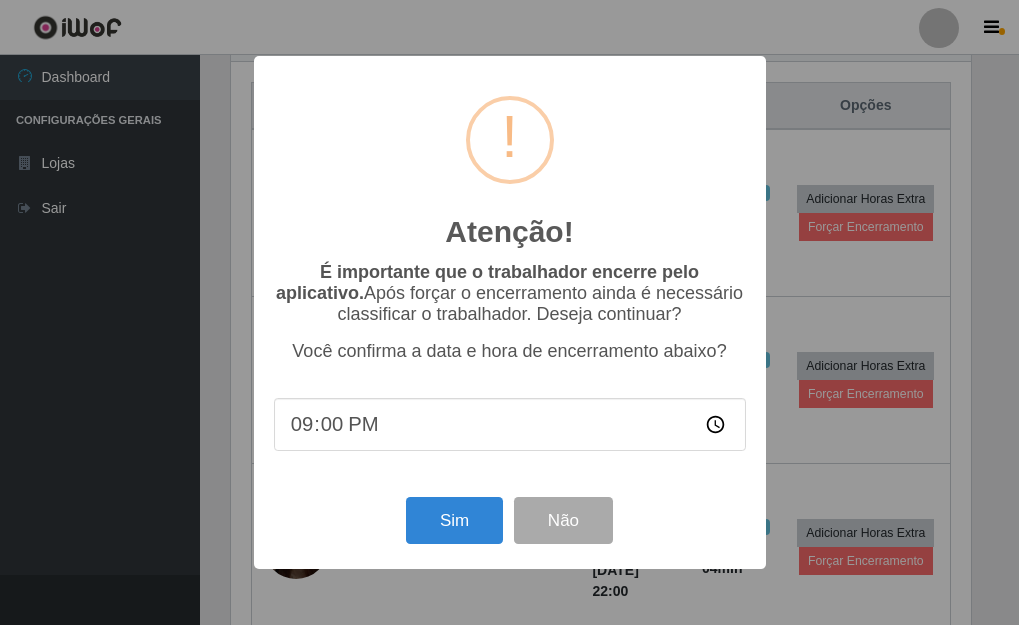 scroll, scrollTop: 999585, scrollLeft: 999255, axis: both 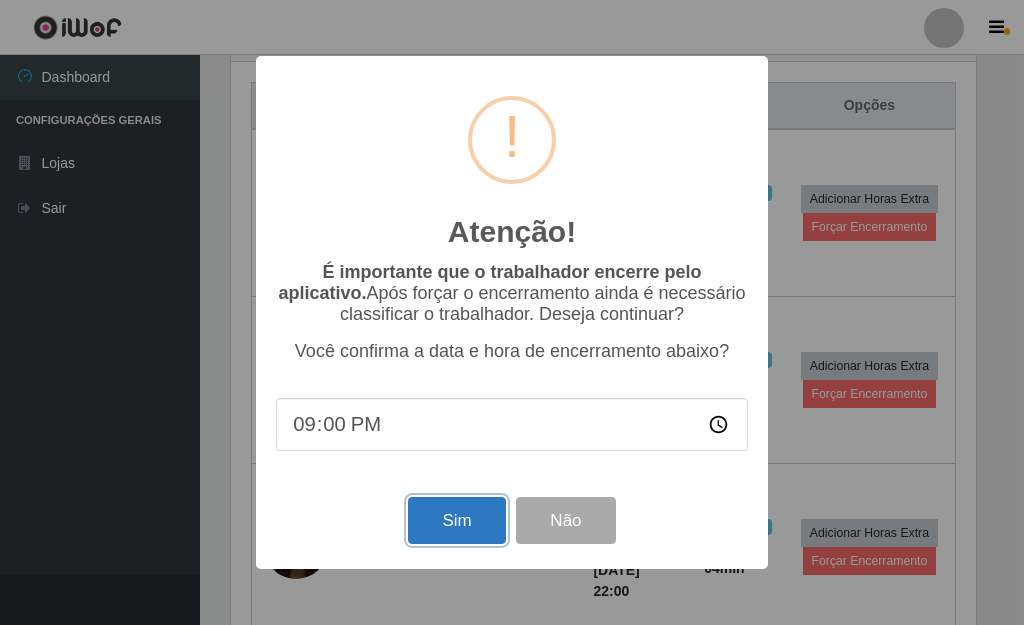 click on "Sim" at bounding box center (456, 520) 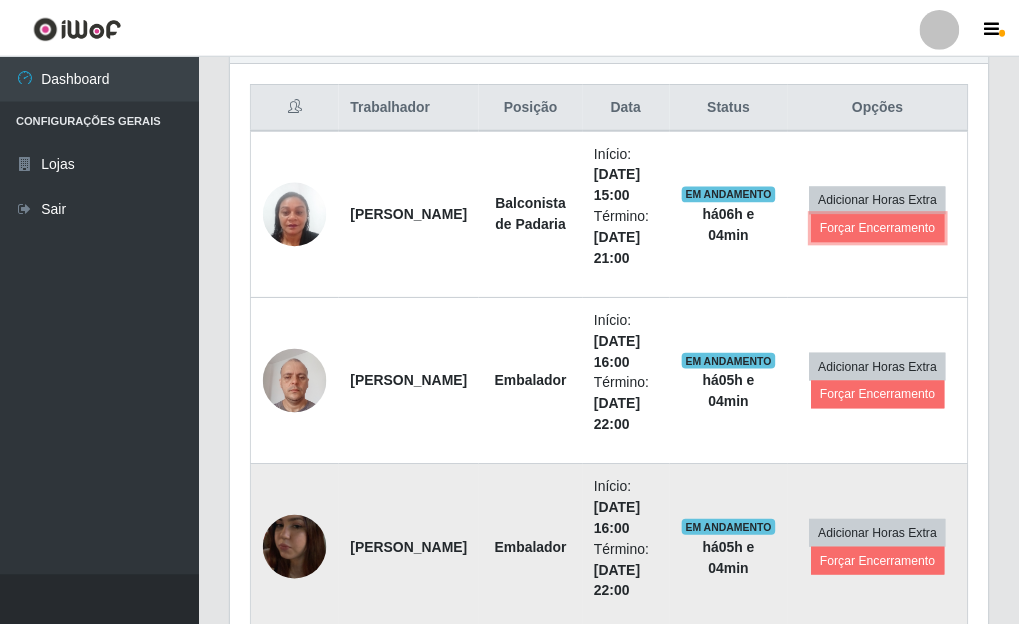 scroll, scrollTop: 999585, scrollLeft: 999243, axis: both 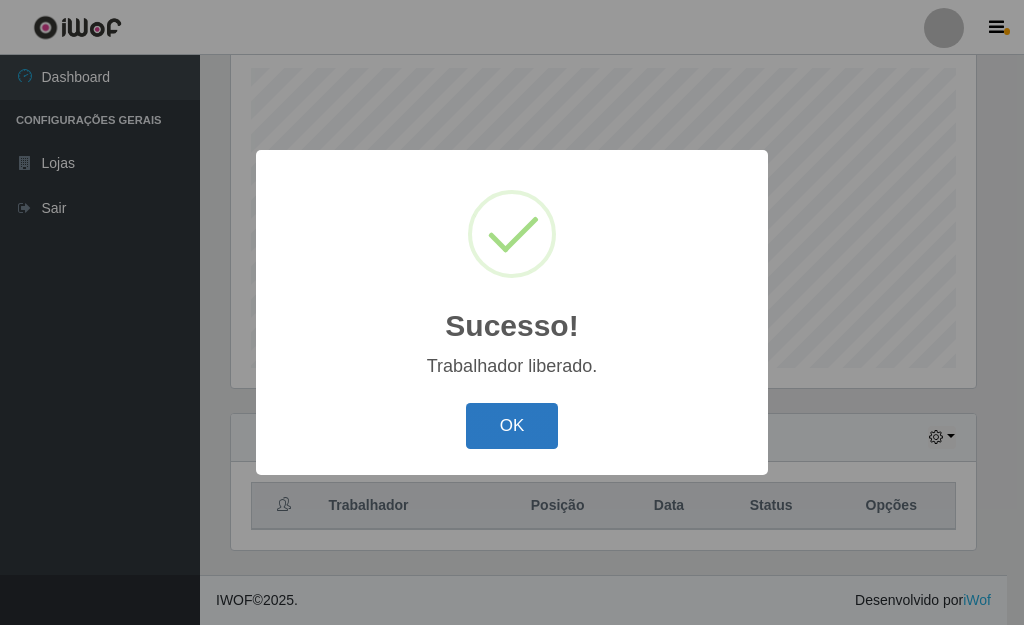 click on "OK" at bounding box center (512, 426) 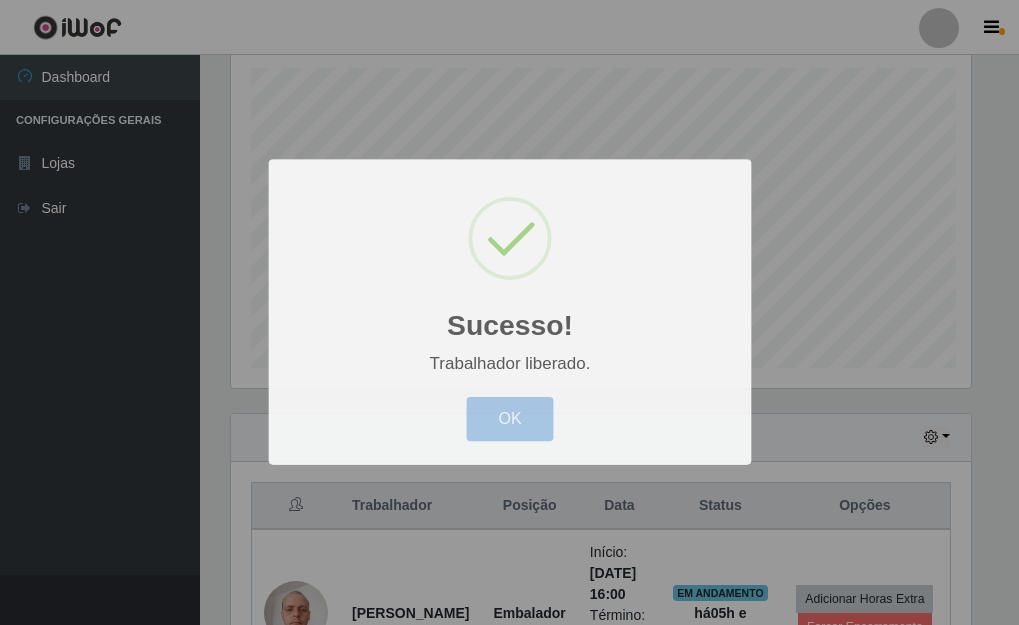 scroll, scrollTop: 999585, scrollLeft: 999243, axis: both 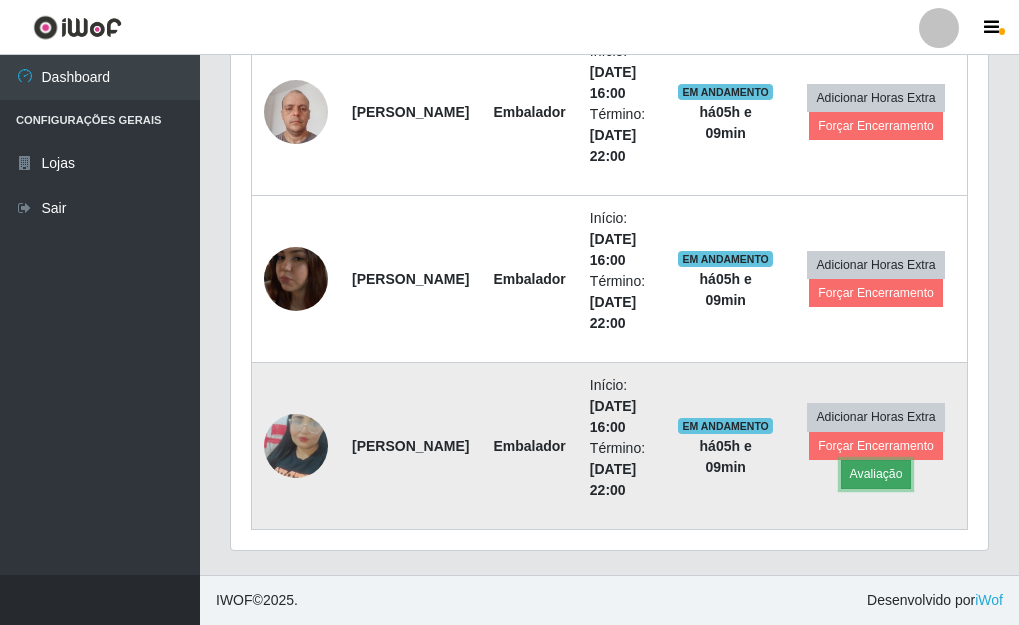 click on "Avaliação" at bounding box center (876, 474) 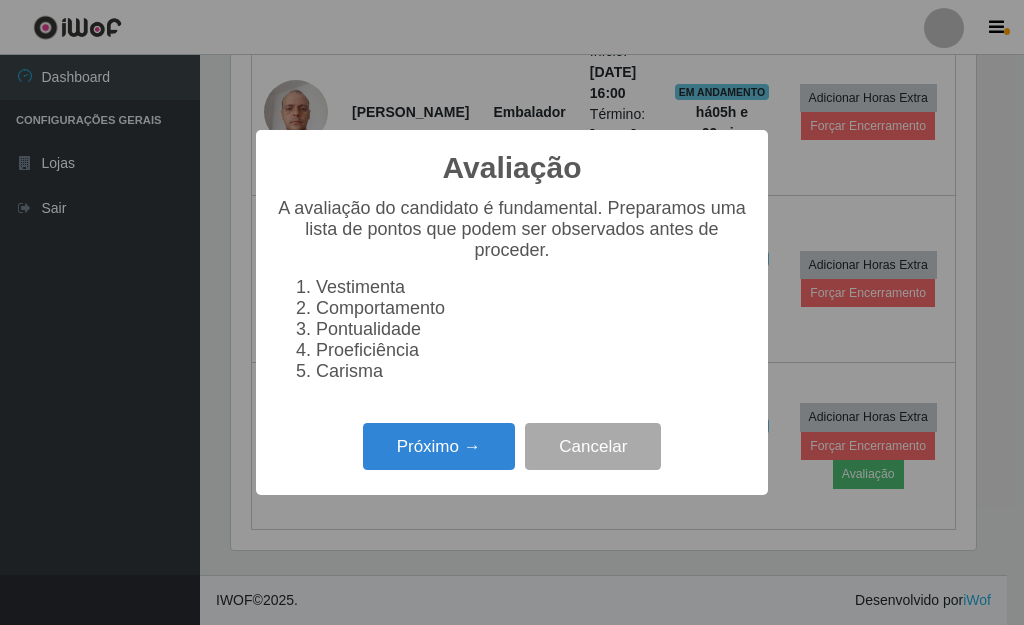 scroll, scrollTop: 999585, scrollLeft: 999255, axis: both 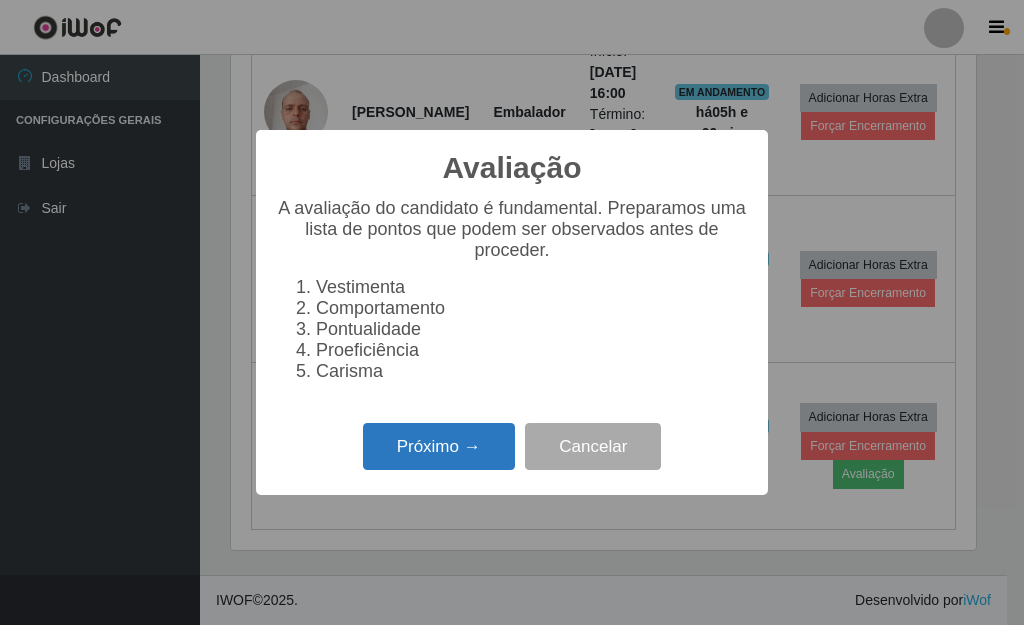 click on "Próximo →" at bounding box center [439, 446] 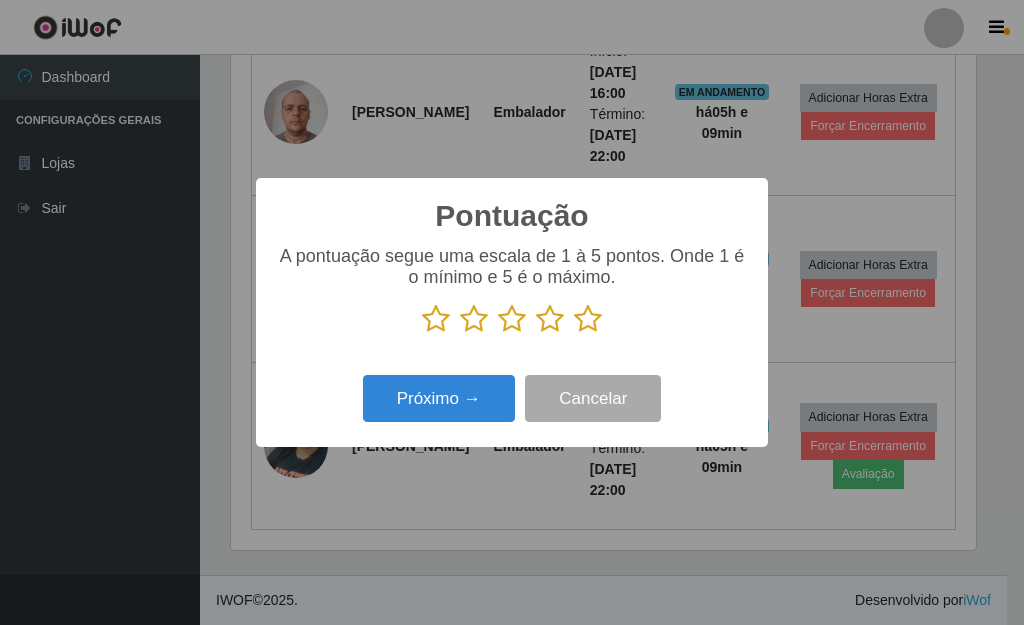 click at bounding box center (588, 319) 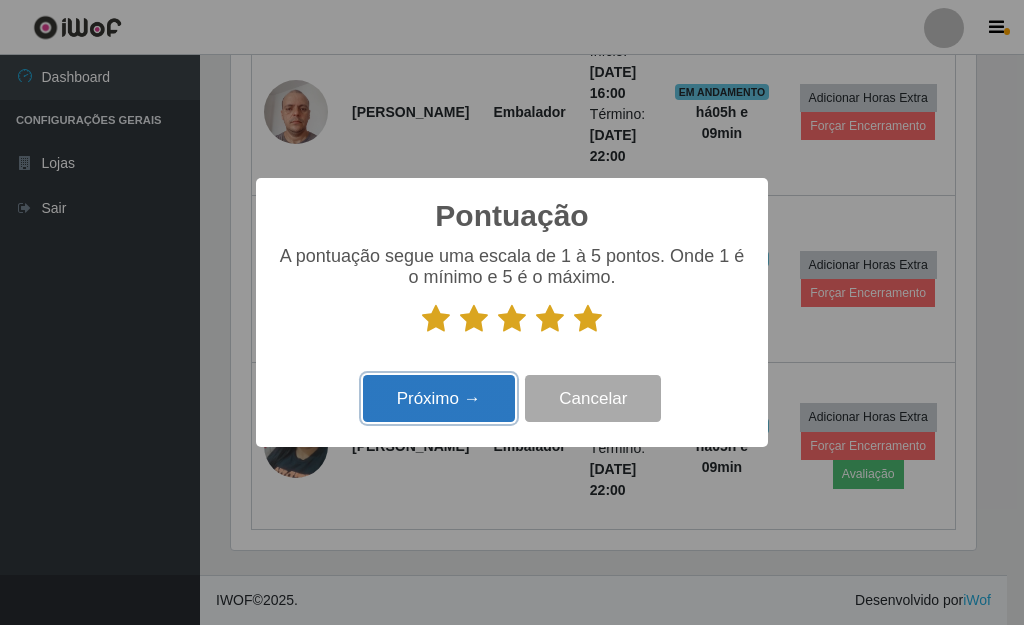 click on "Próximo →" at bounding box center (439, 398) 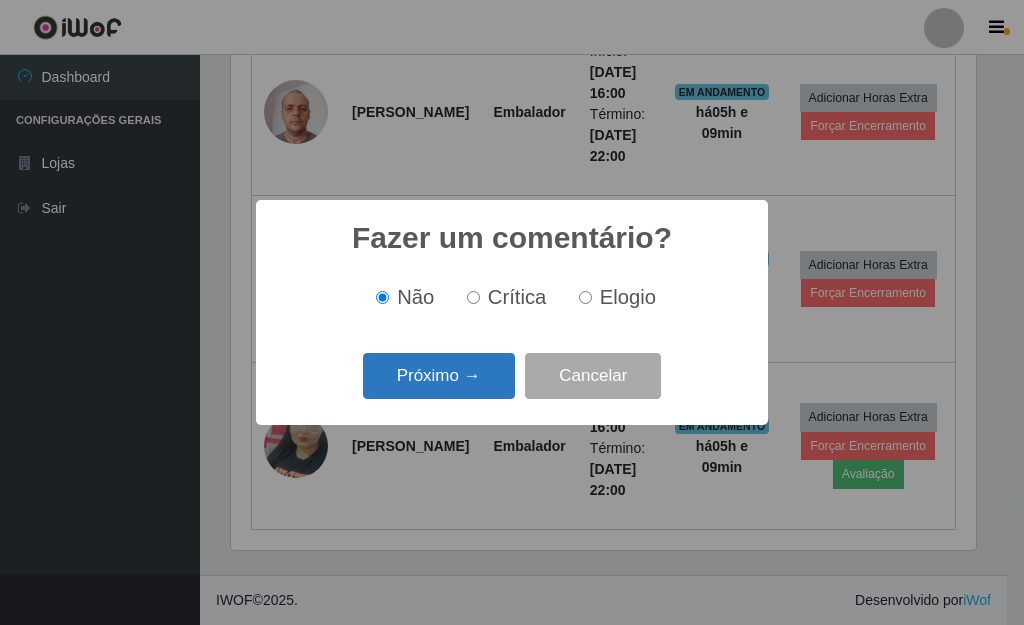 click on "Próximo →" at bounding box center [439, 376] 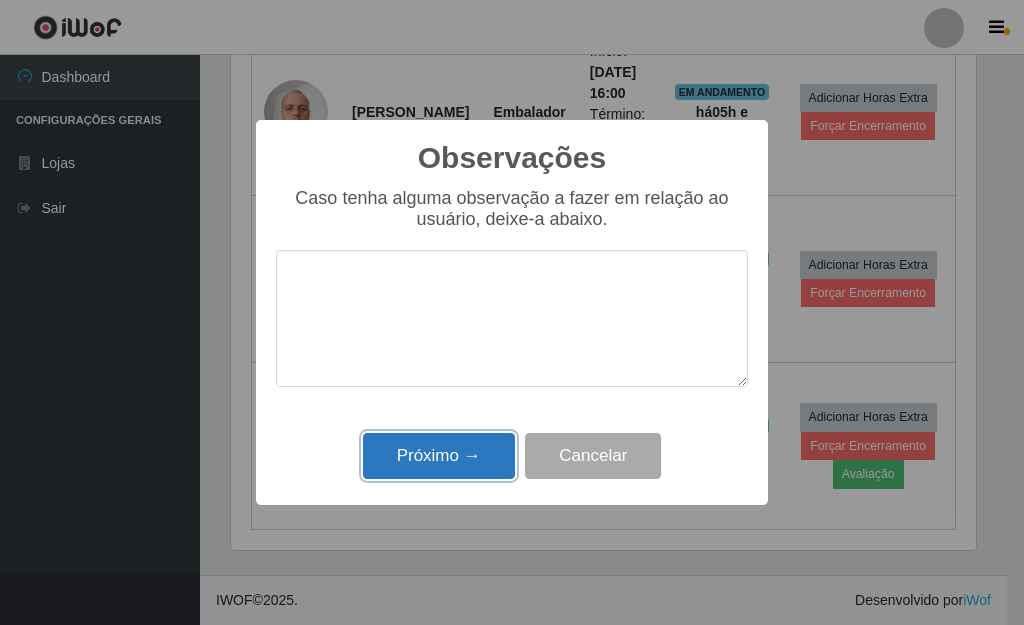 click on "Próximo →" at bounding box center (439, 456) 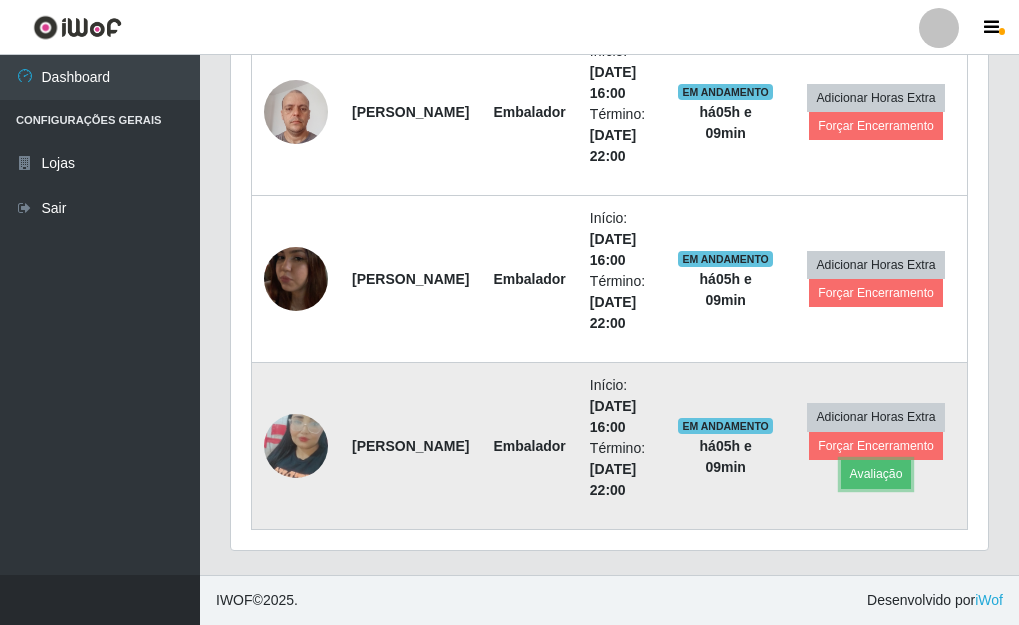 scroll, scrollTop: 999585, scrollLeft: 999243, axis: both 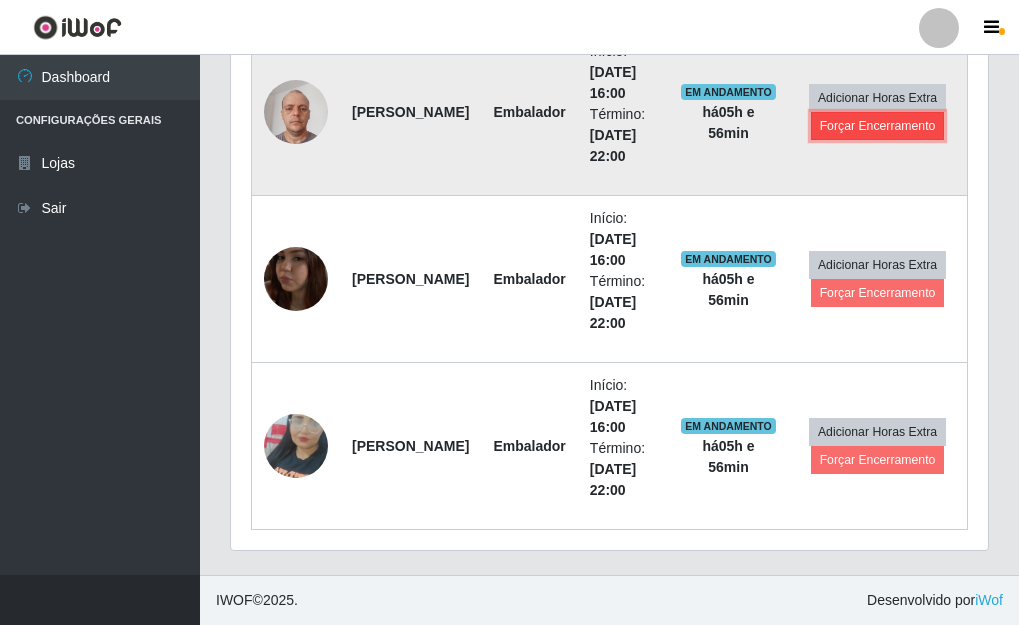 click on "Forçar Encerramento" at bounding box center (878, 126) 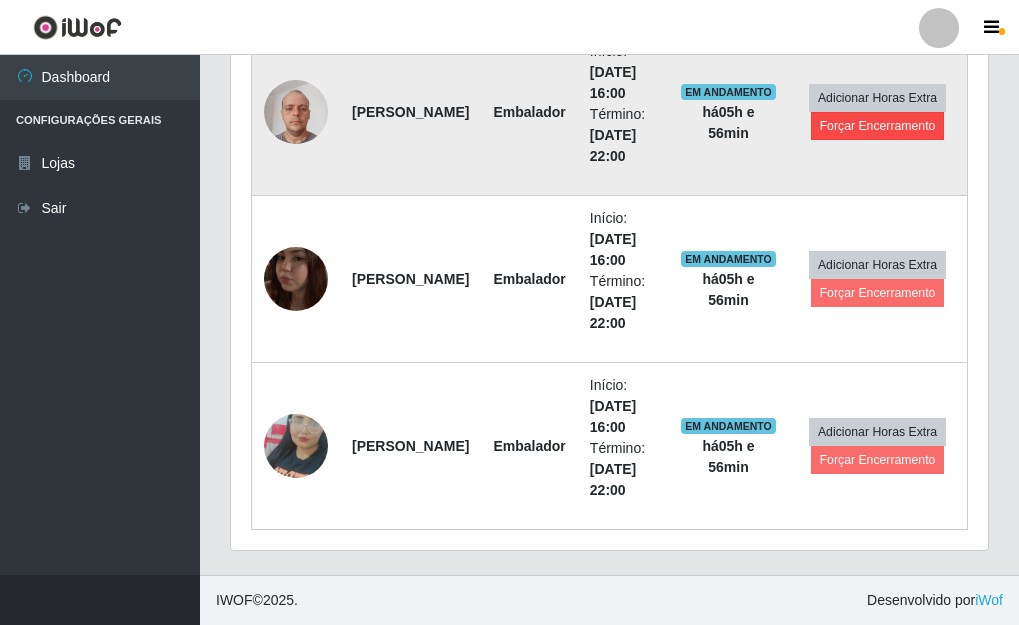 scroll, scrollTop: 999585, scrollLeft: 999255, axis: both 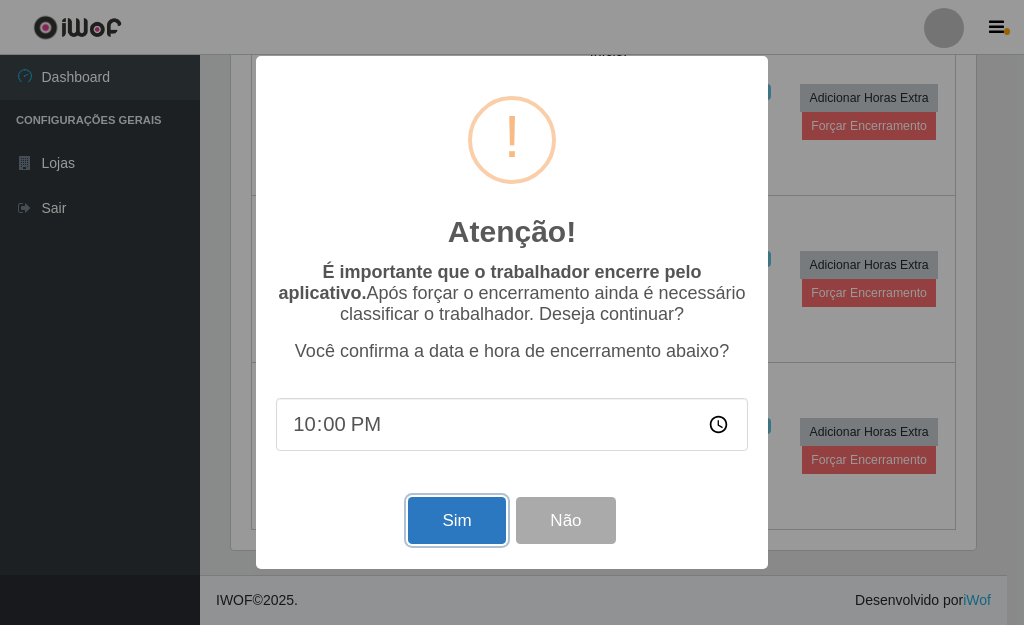 click on "Sim" at bounding box center [456, 520] 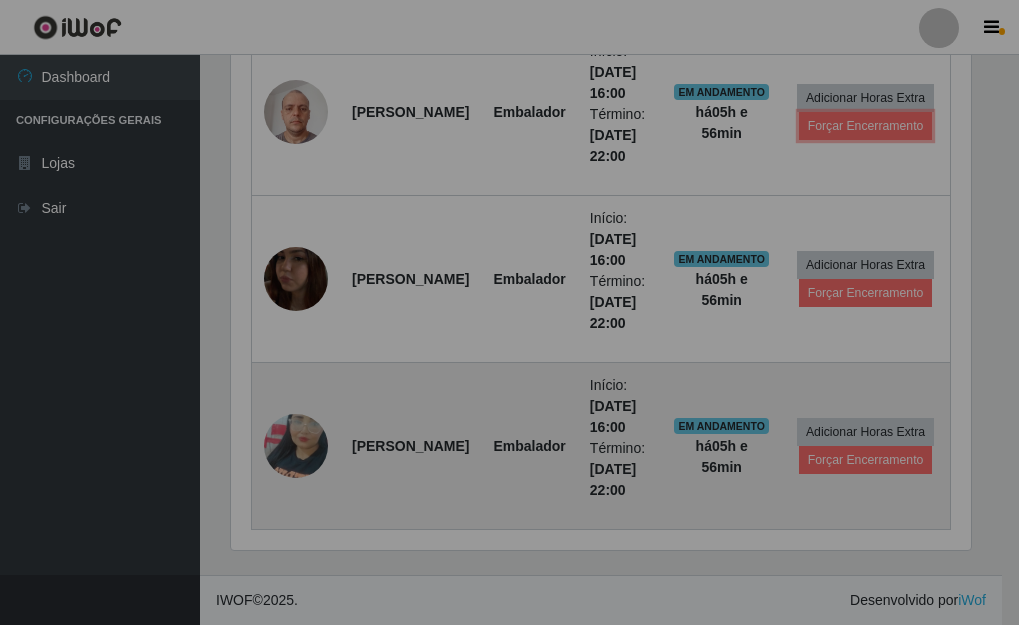 scroll, scrollTop: 999585, scrollLeft: 999243, axis: both 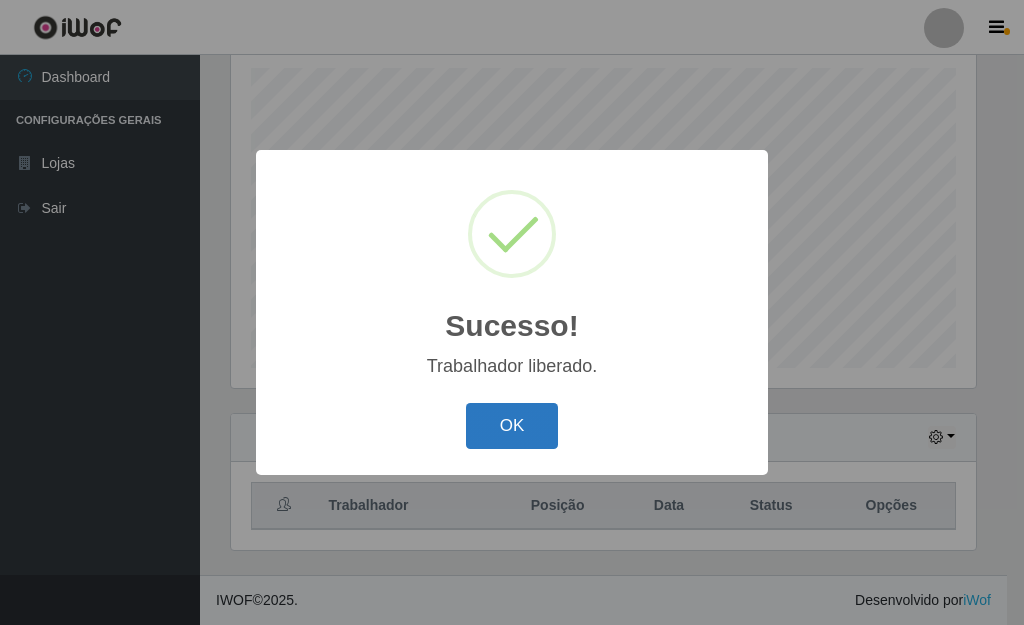 click on "OK" at bounding box center (512, 426) 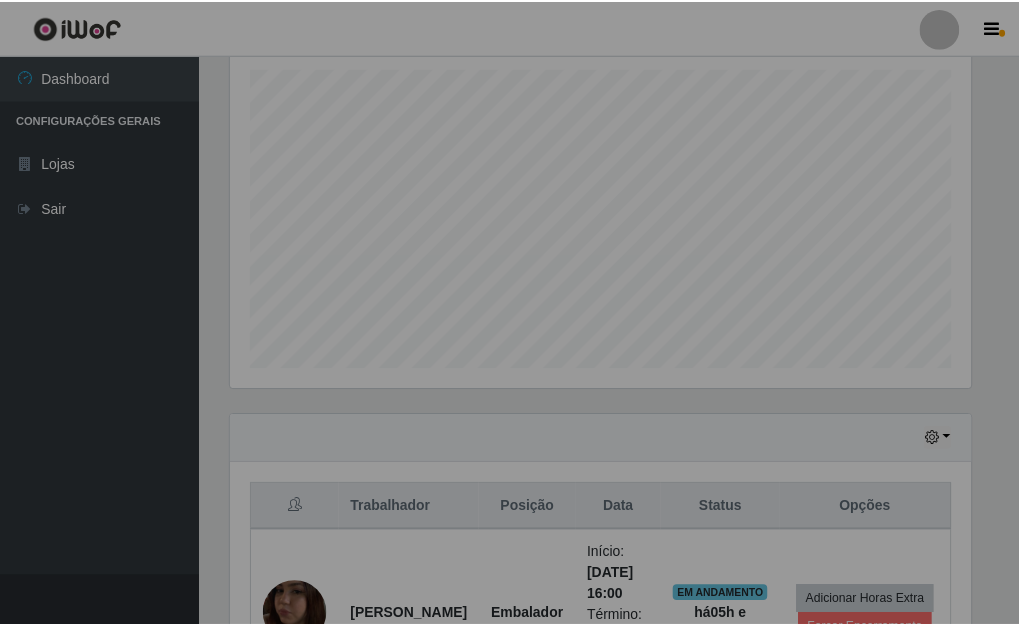 scroll, scrollTop: 999585, scrollLeft: 999243, axis: both 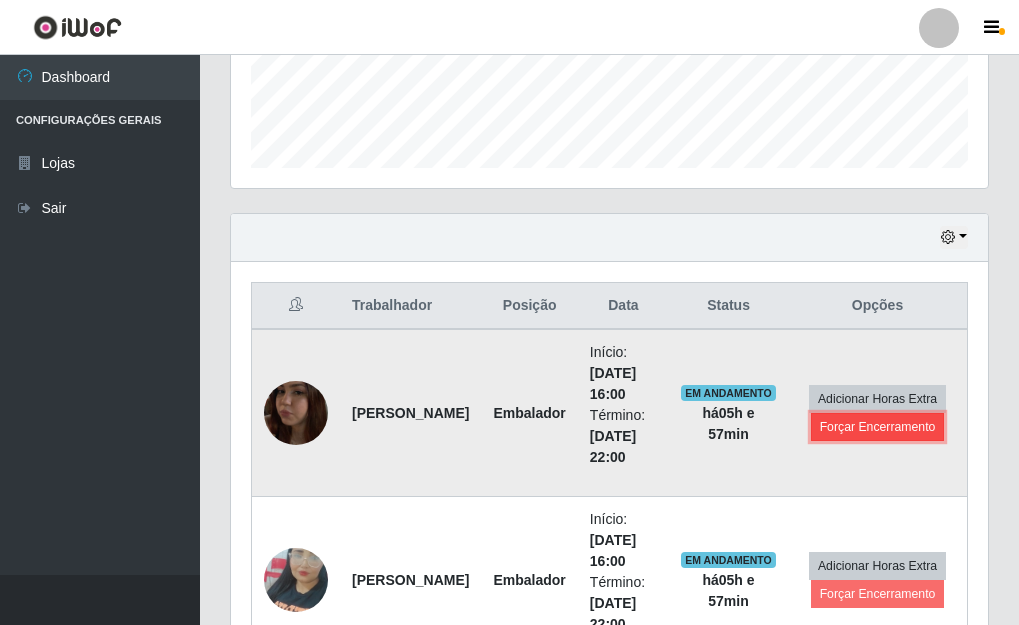 click on "Forçar Encerramento" at bounding box center [878, 427] 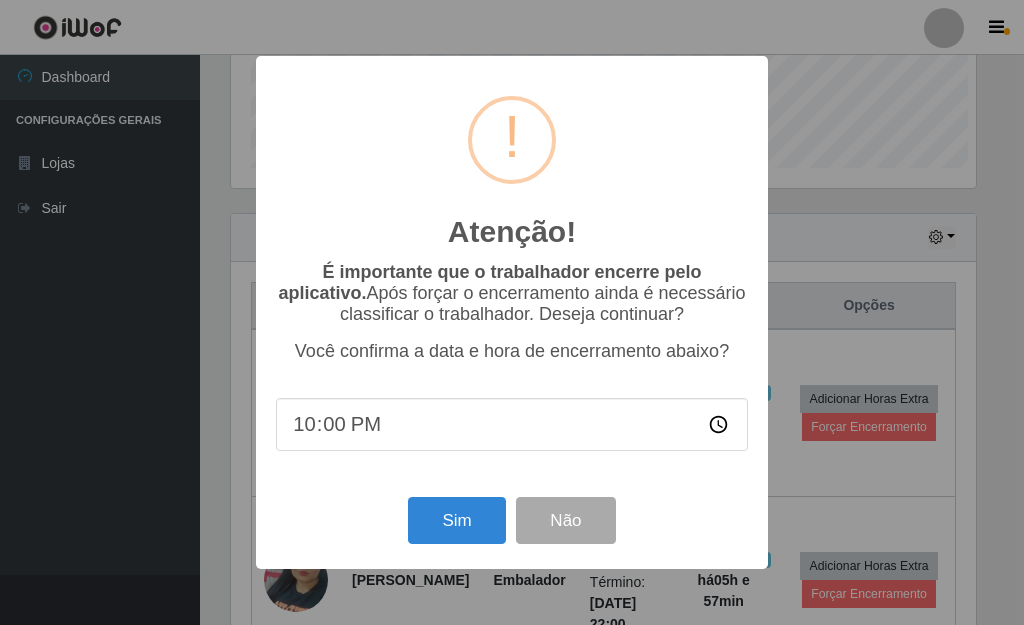 scroll, scrollTop: 999585, scrollLeft: 999255, axis: both 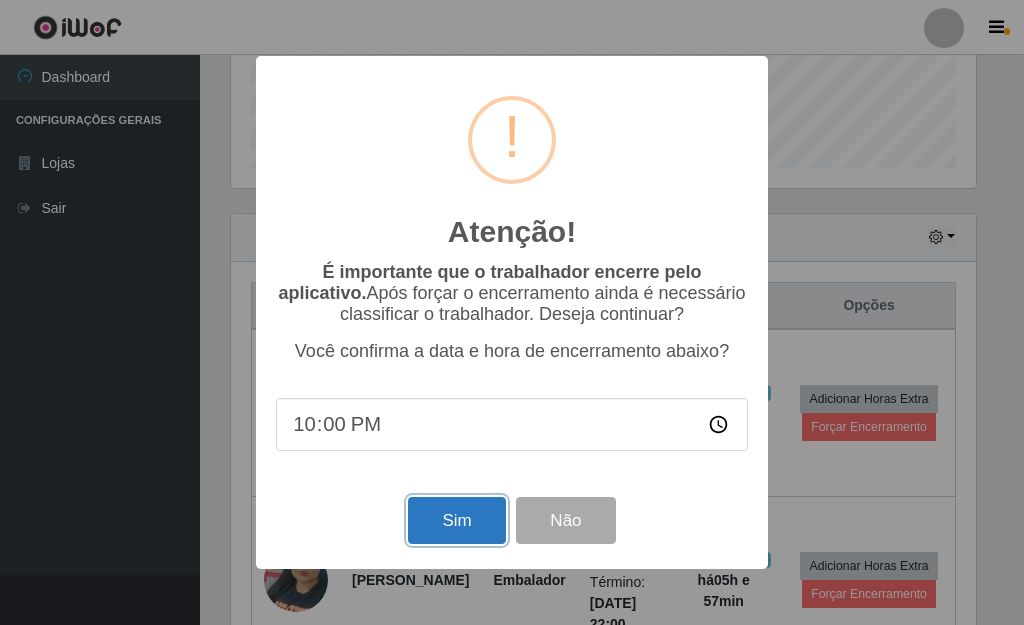 click on "Sim" at bounding box center (456, 520) 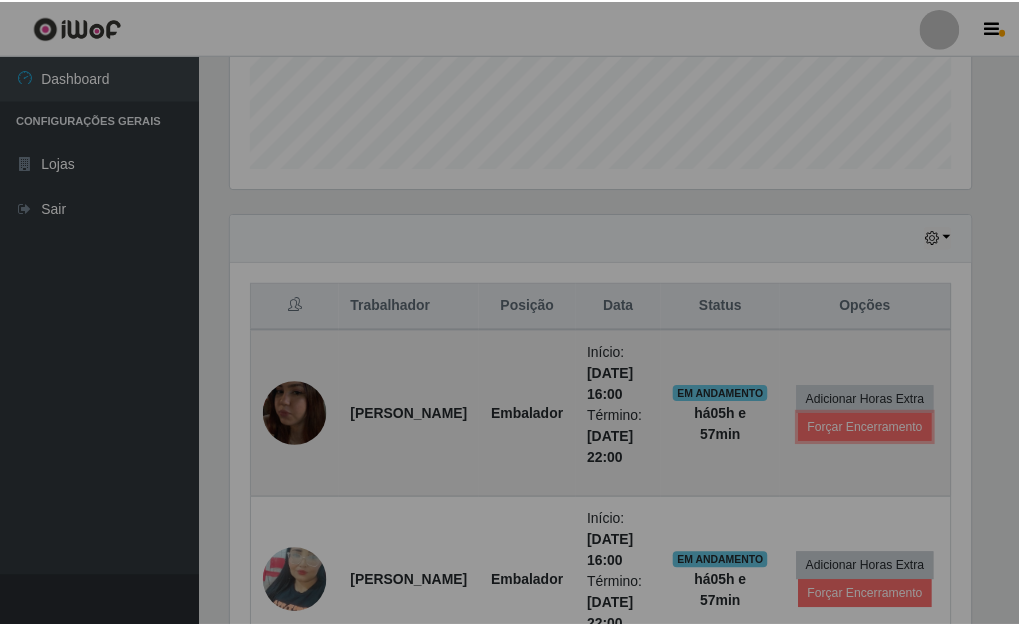 scroll, scrollTop: 999585, scrollLeft: 999243, axis: both 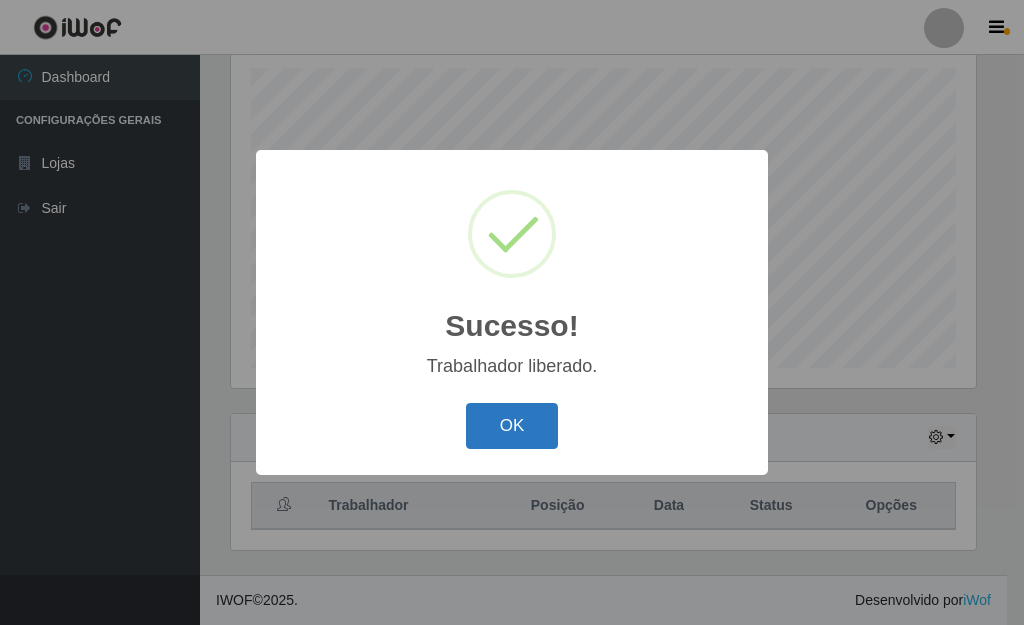 click on "OK" at bounding box center [512, 426] 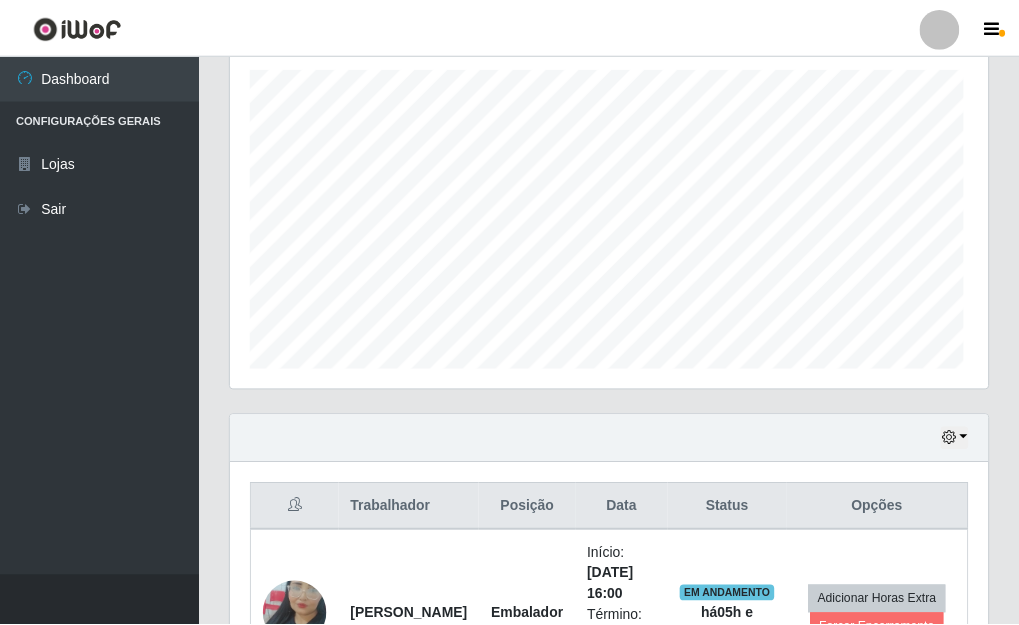 scroll, scrollTop: 999585, scrollLeft: 999243, axis: both 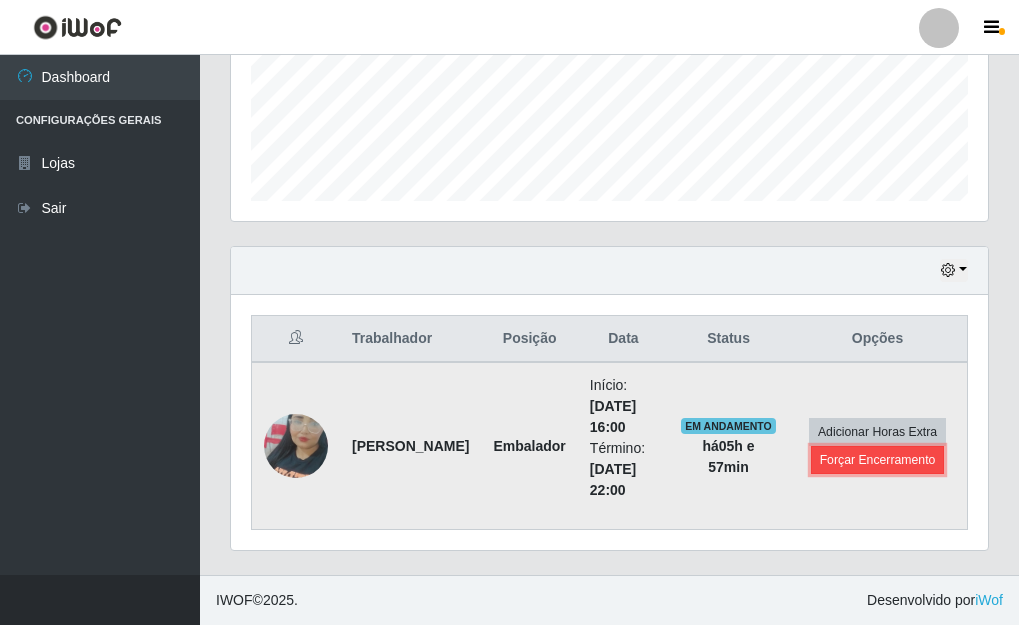 click on "Forçar Encerramento" at bounding box center [878, 460] 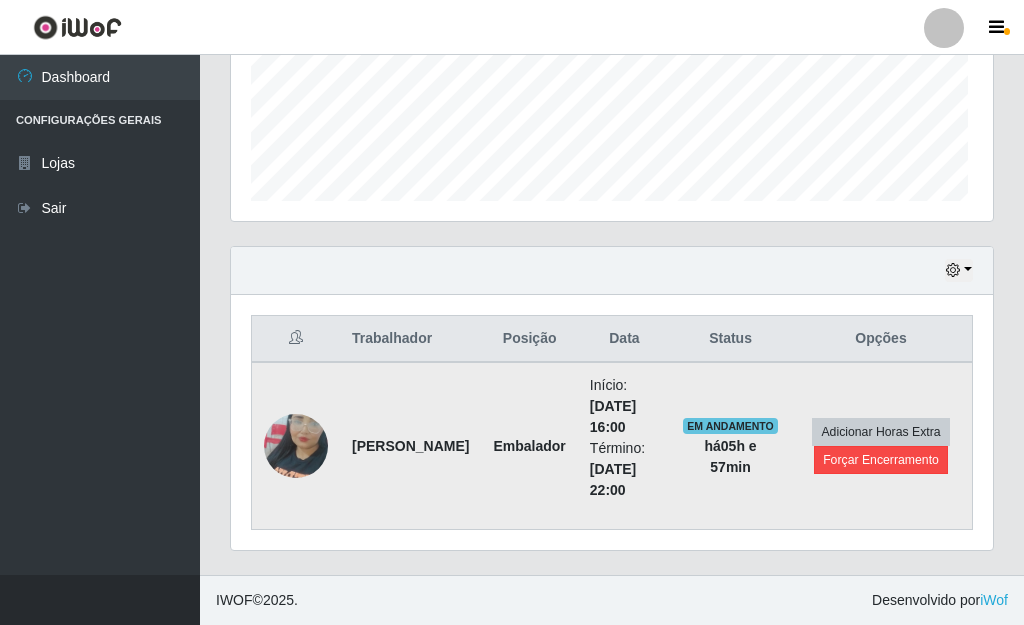 scroll, scrollTop: 999585, scrollLeft: 999255, axis: both 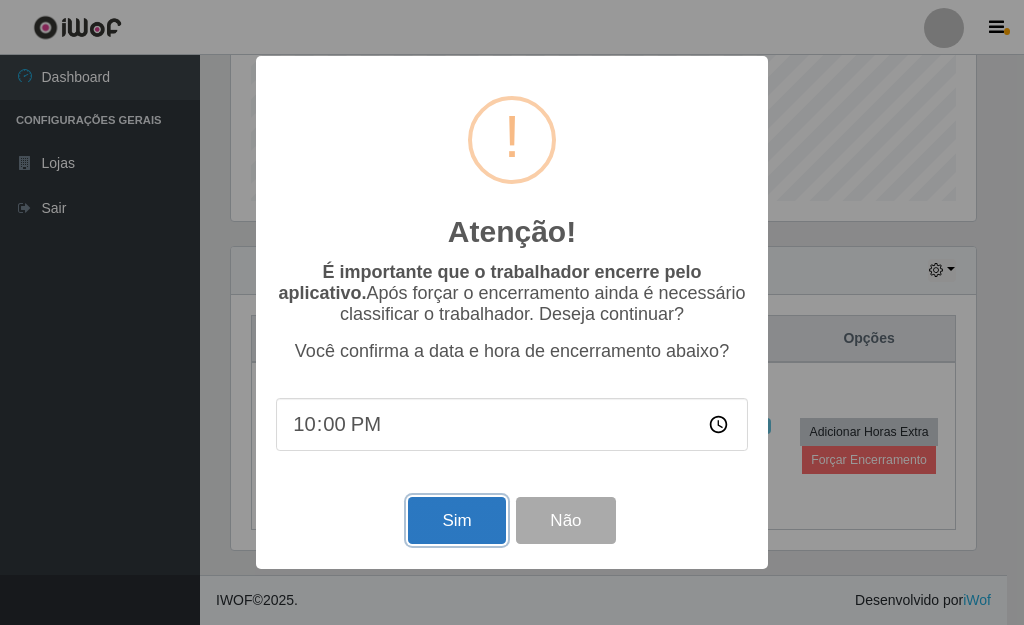 click on "Sim" at bounding box center (456, 520) 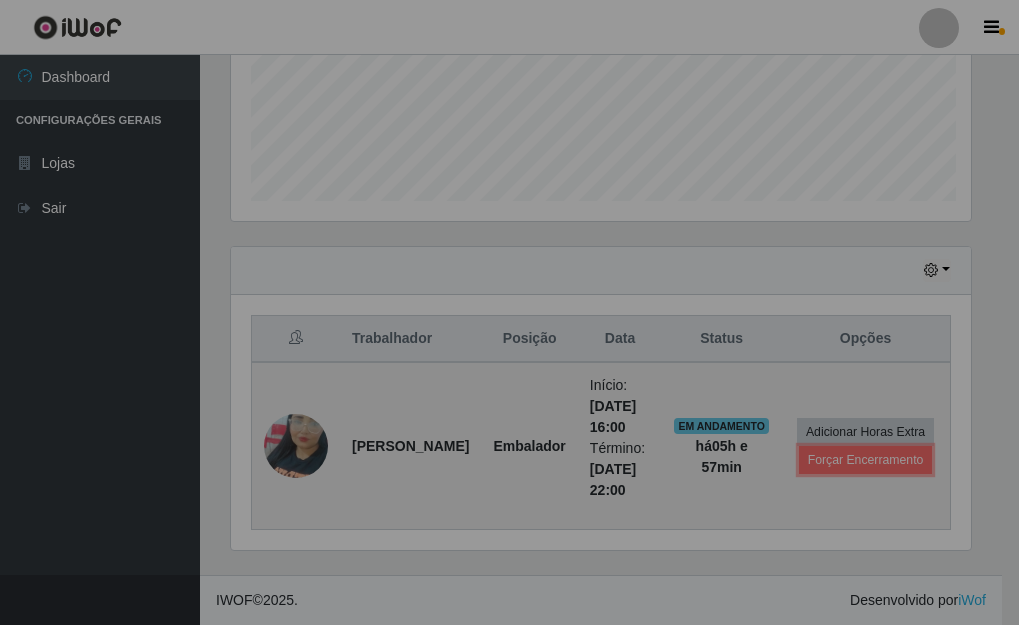 scroll, scrollTop: 999585, scrollLeft: 999243, axis: both 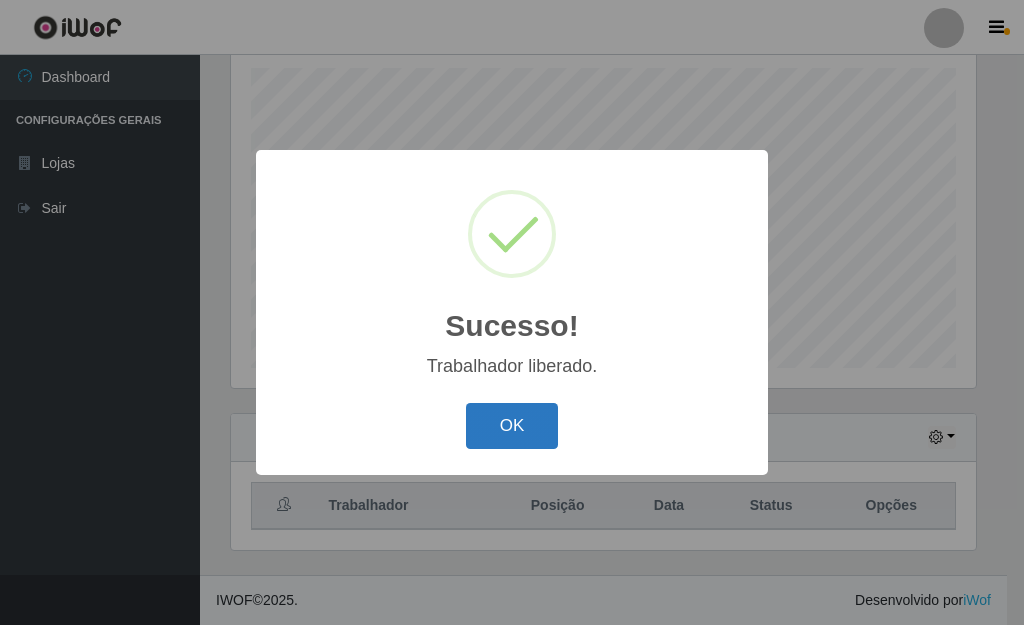click on "OK" at bounding box center [512, 426] 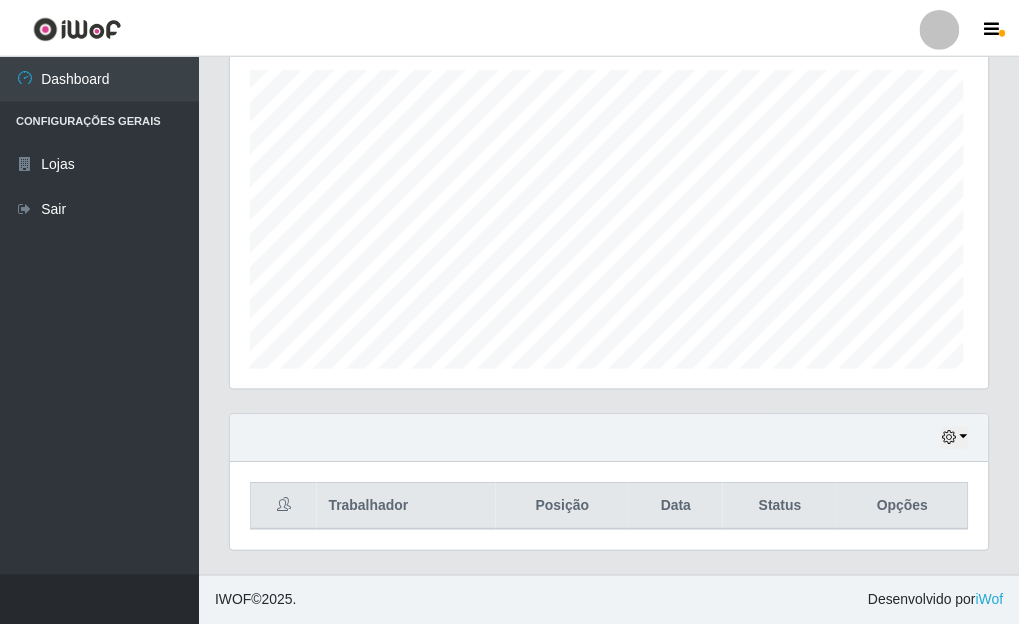 scroll, scrollTop: 999585, scrollLeft: 999243, axis: both 